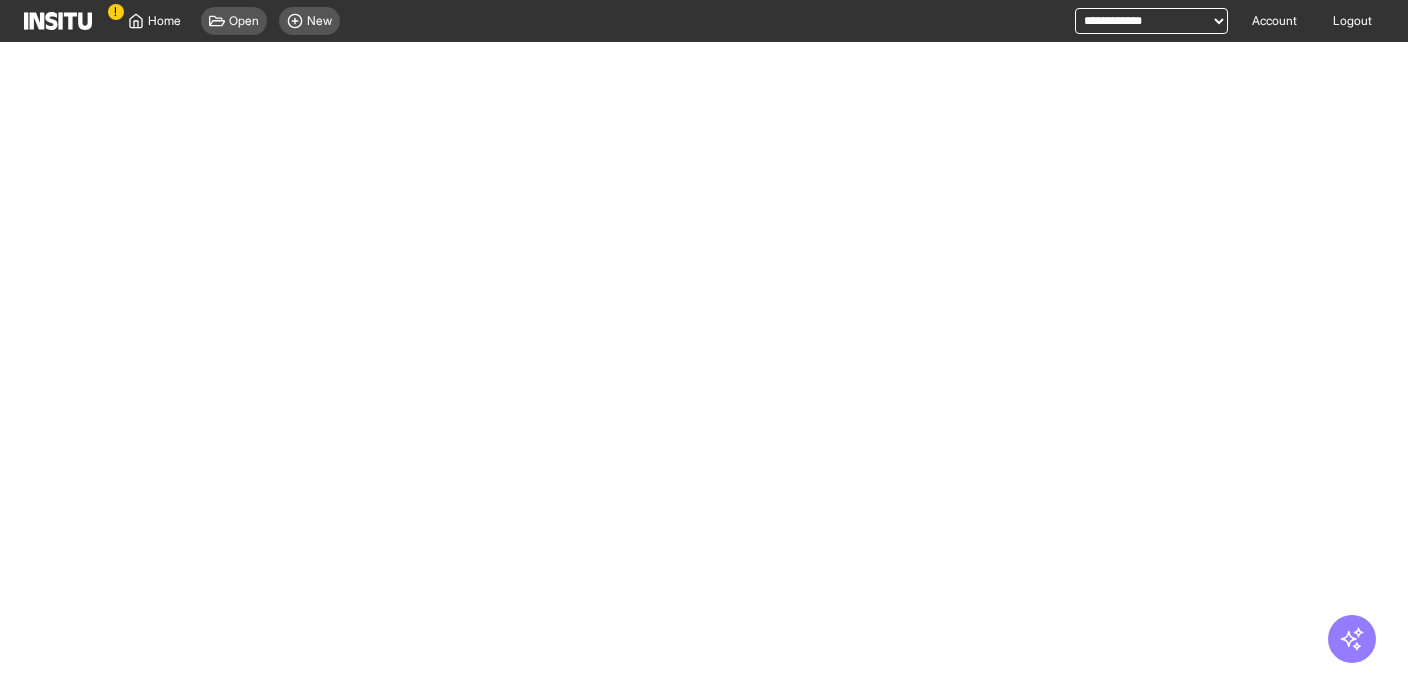 scroll, scrollTop: 0, scrollLeft: 0, axis: both 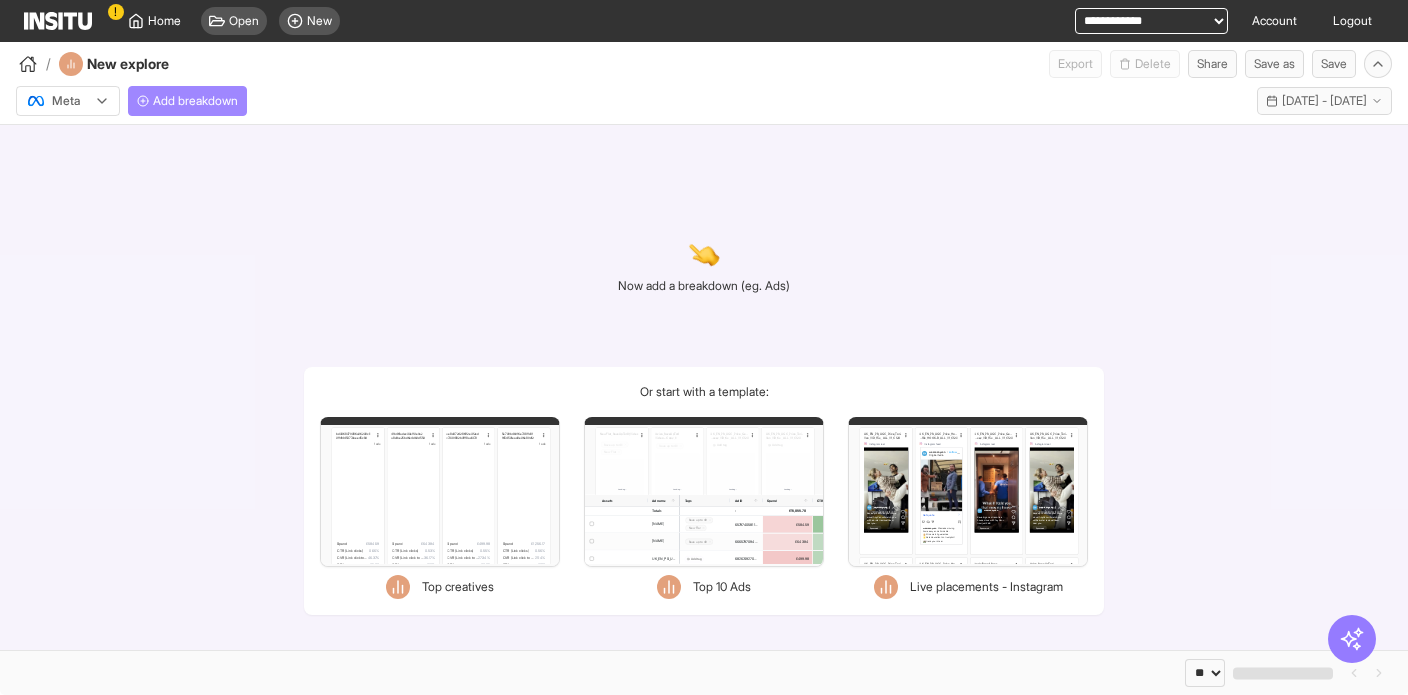 click on "Add breakdown" at bounding box center [195, 101] 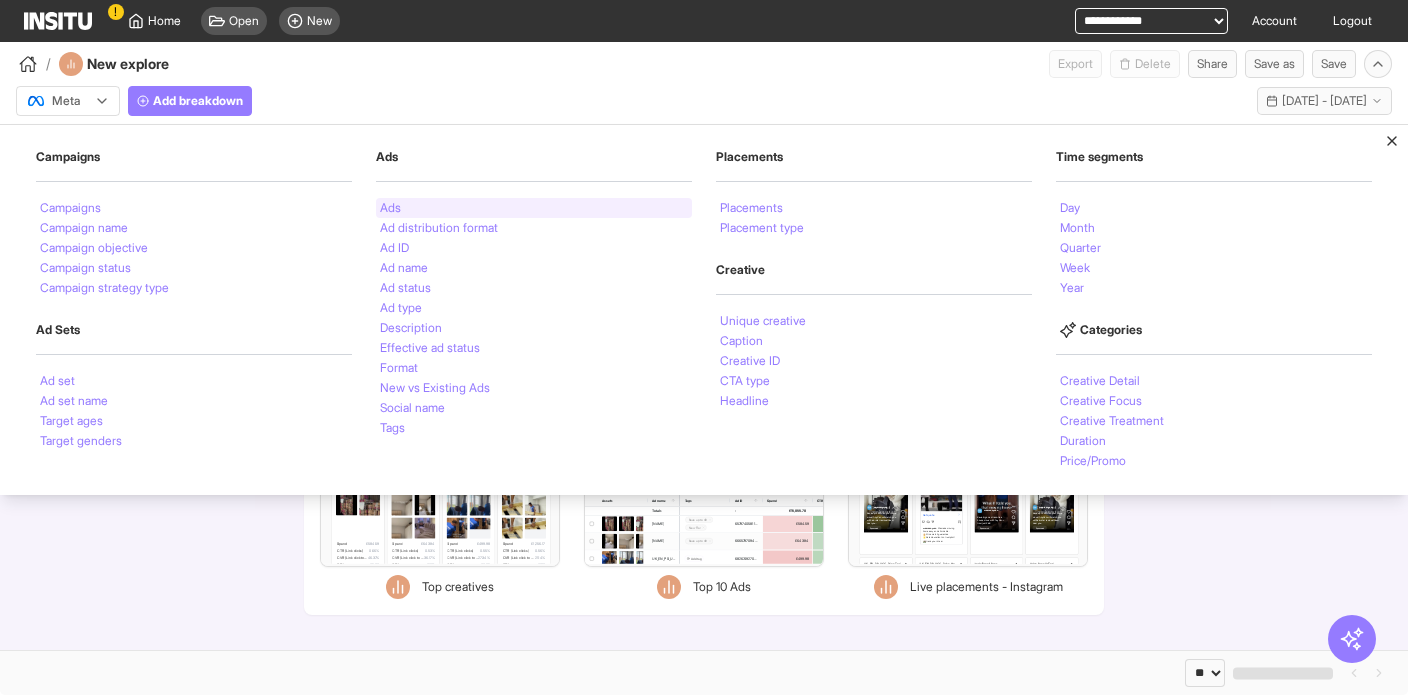 click on "Ads" at bounding box center (534, 208) 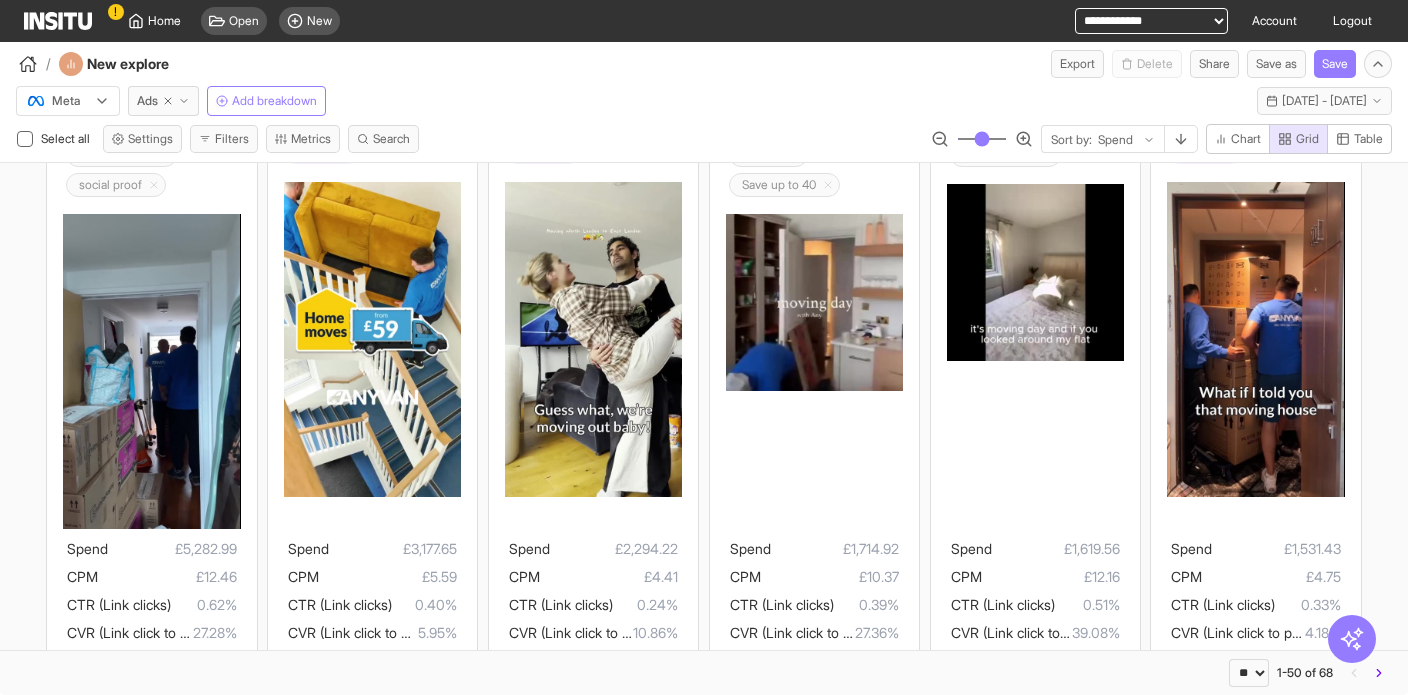 scroll, scrollTop: 0, scrollLeft: 0, axis: both 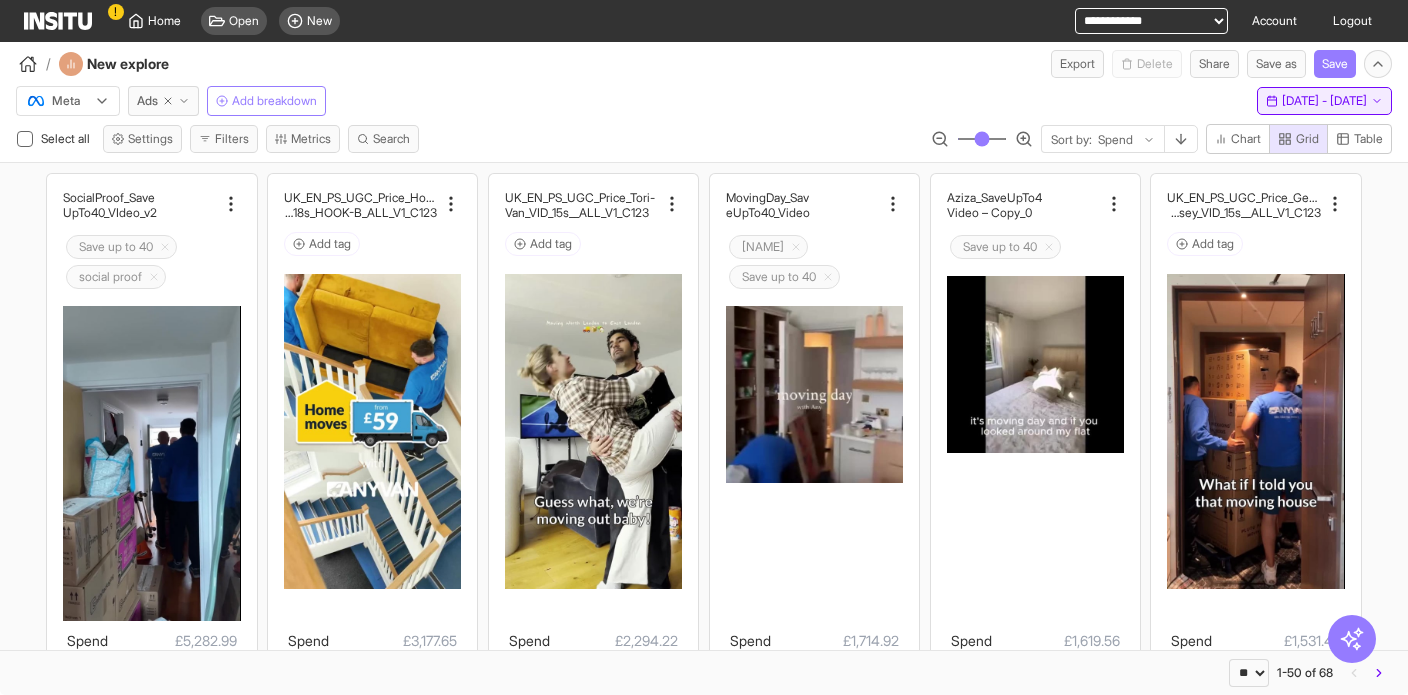 click on "[DATE] - [DATE]" at bounding box center (1324, 101) 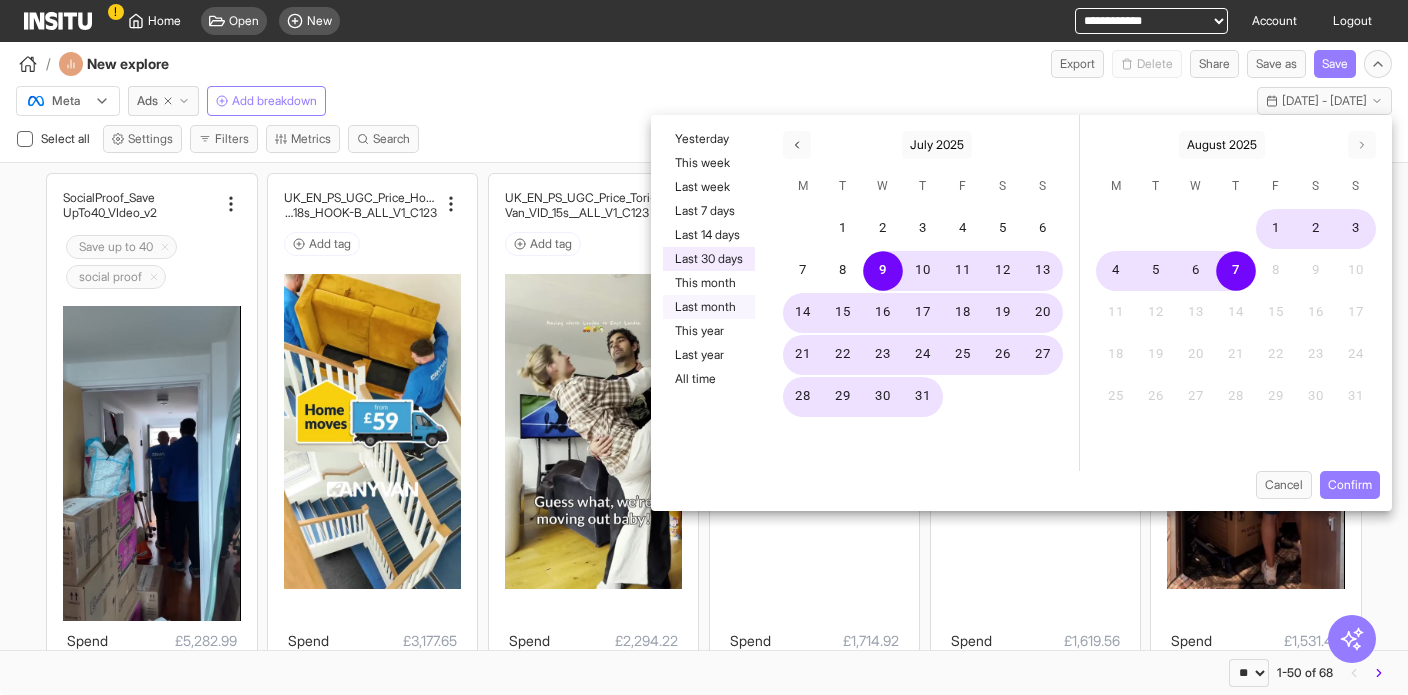 click on "Last month" at bounding box center (709, 307) 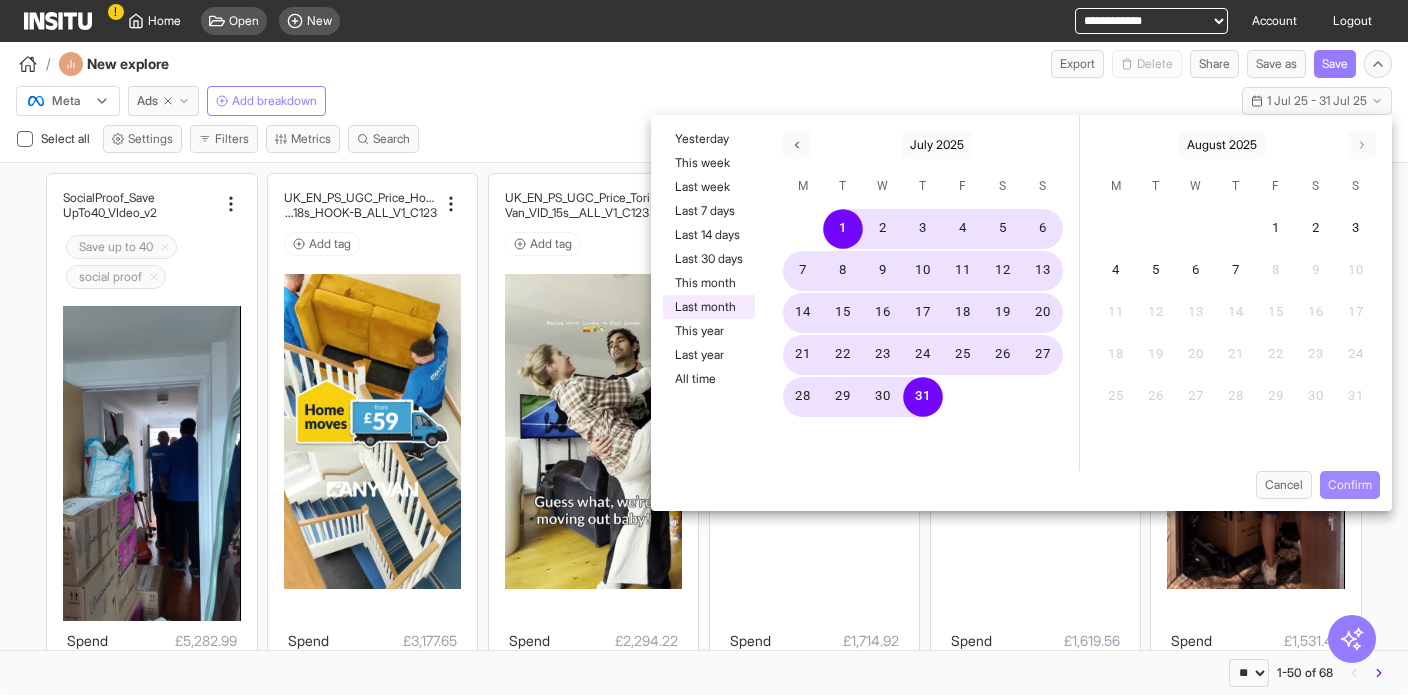 click on "Confirm" at bounding box center (1350, 485) 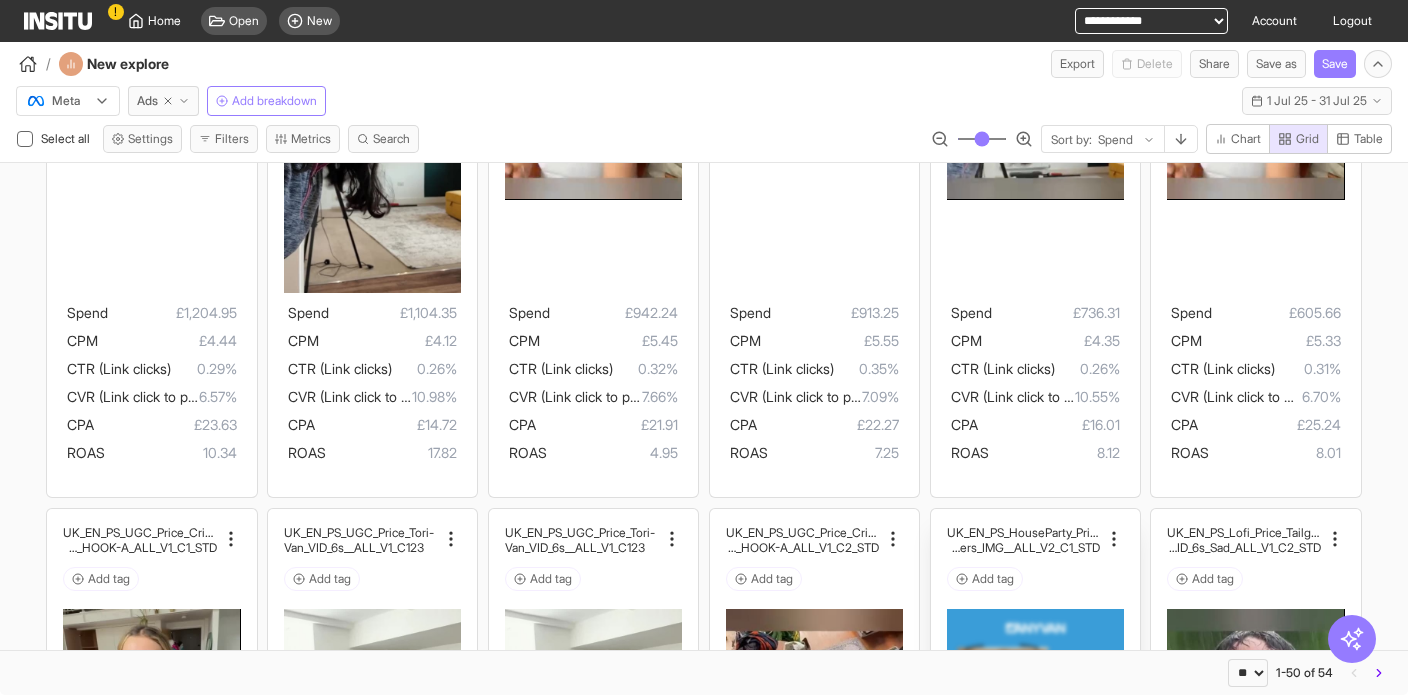 scroll, scrollTop: 0, scrollLeft: 0, axis: both 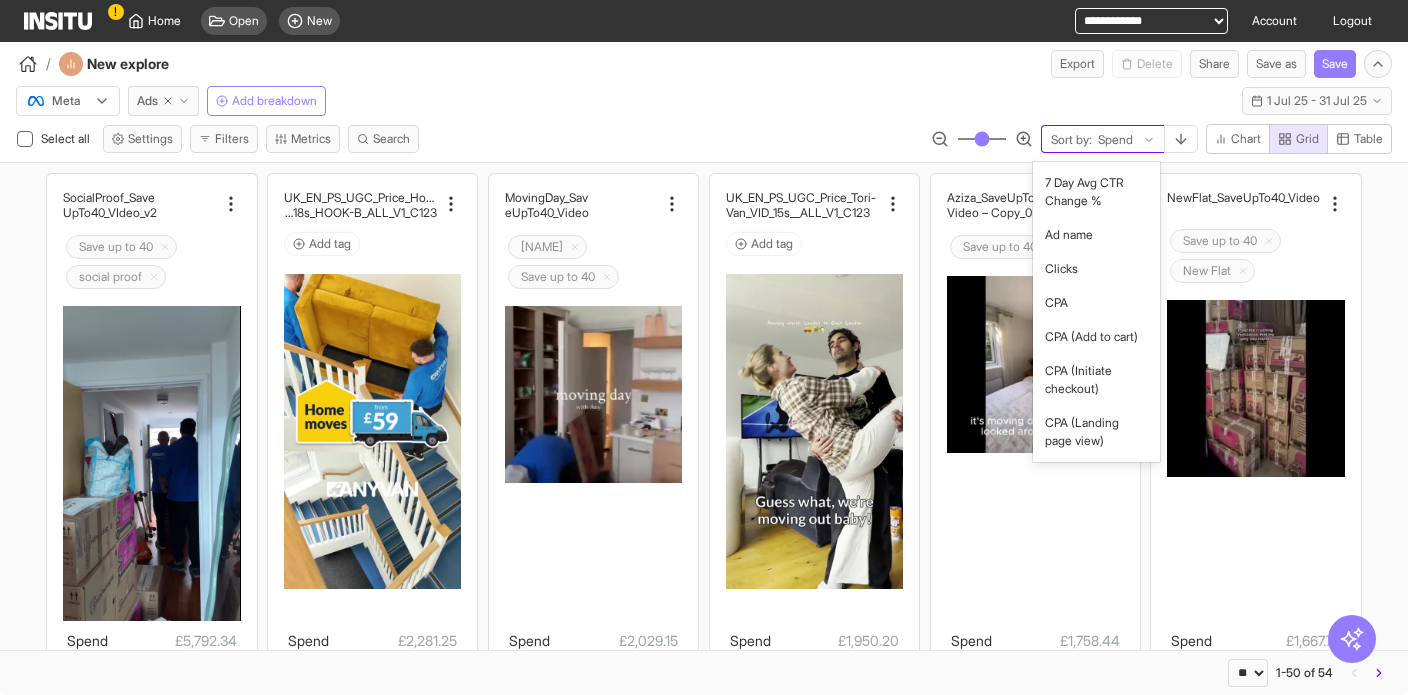 click on "Sort by: Spend" at bounding box center [1103, 140] 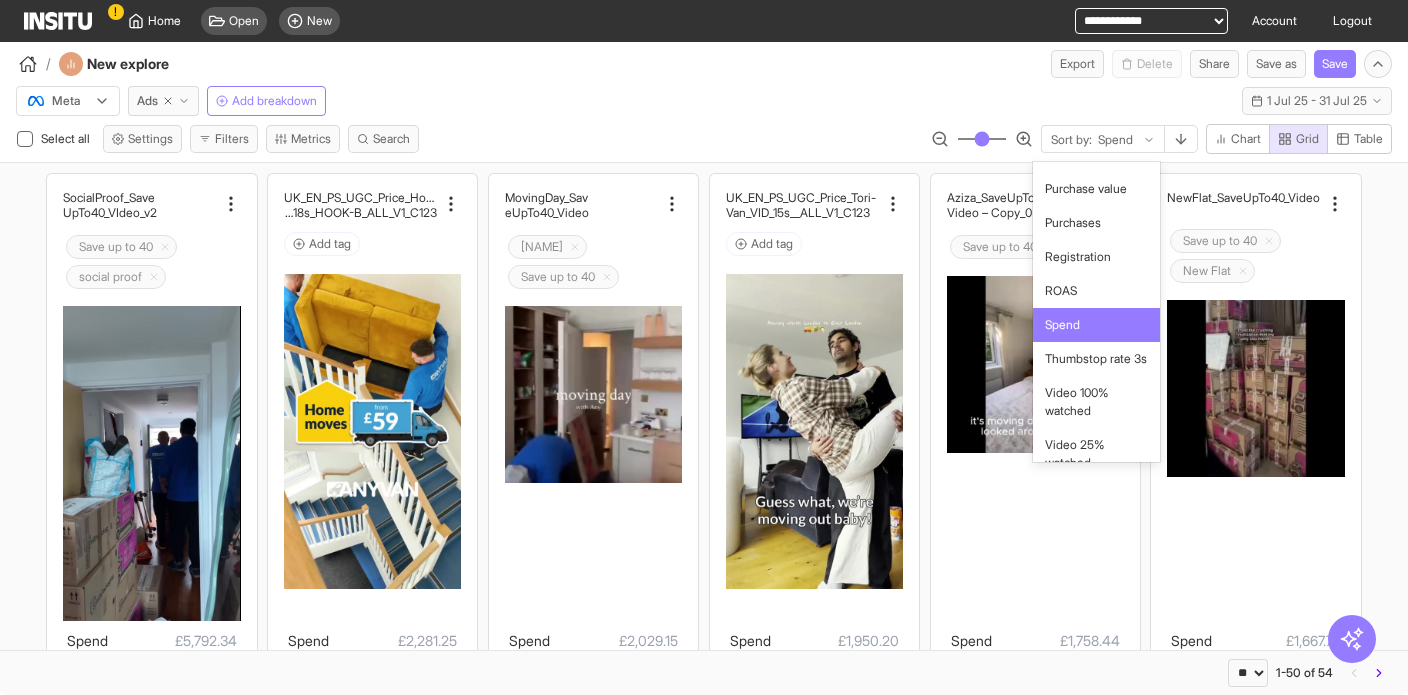 scroll, scrollTop: 1226, scrollLeft: 0, axis: vertical 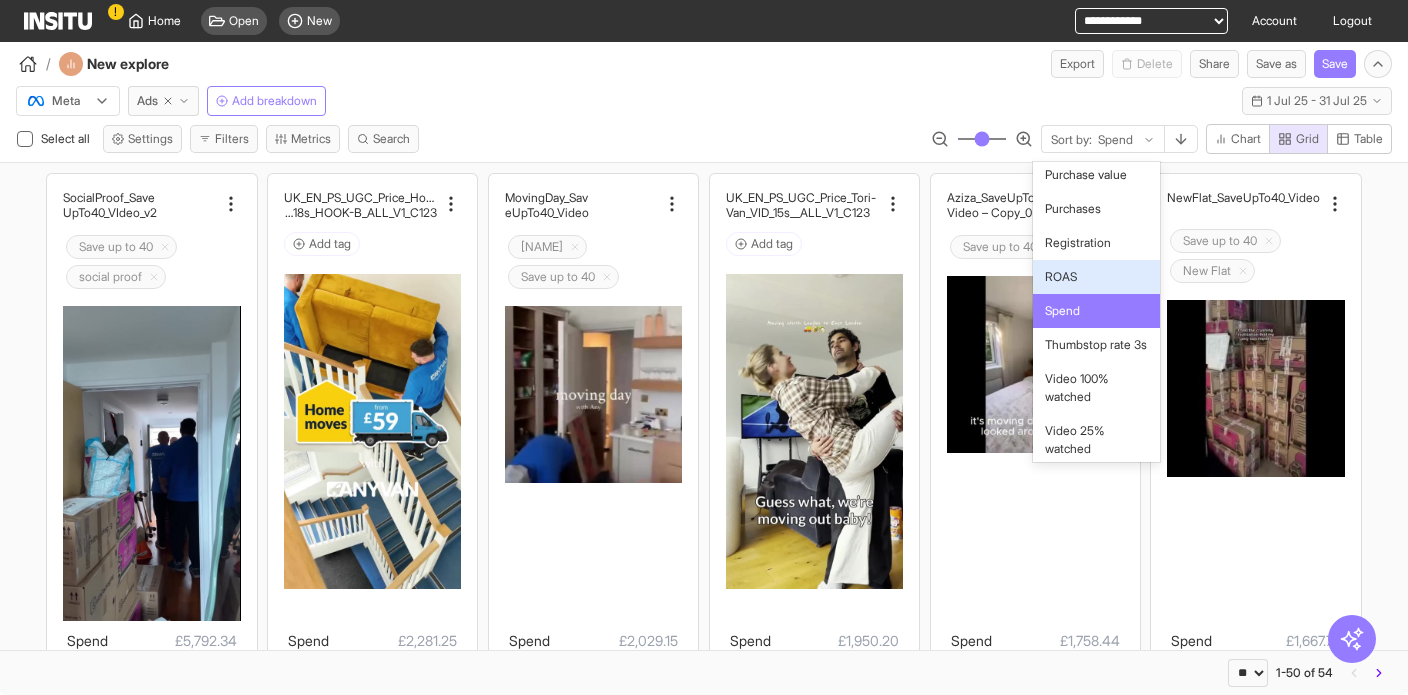 click on "ROAS" at bounding box center (1096, 277) 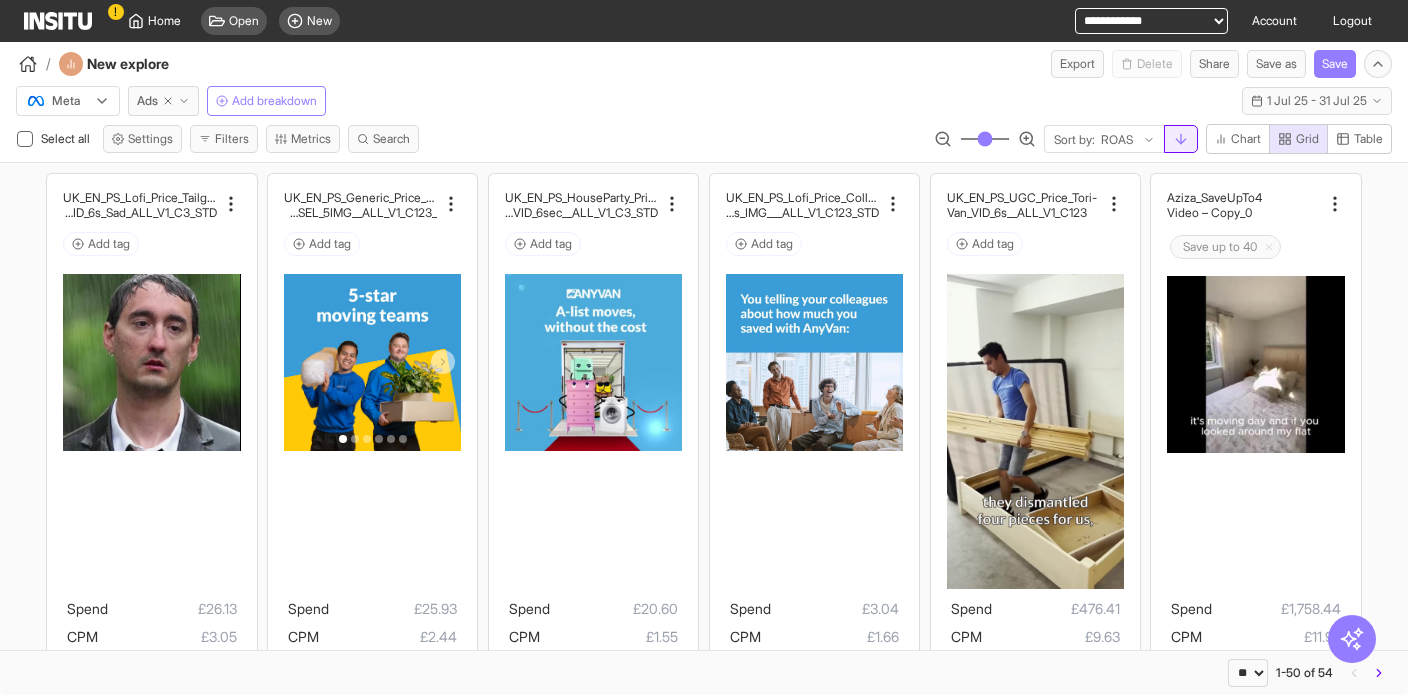 click at bounding box center (1181, 139) 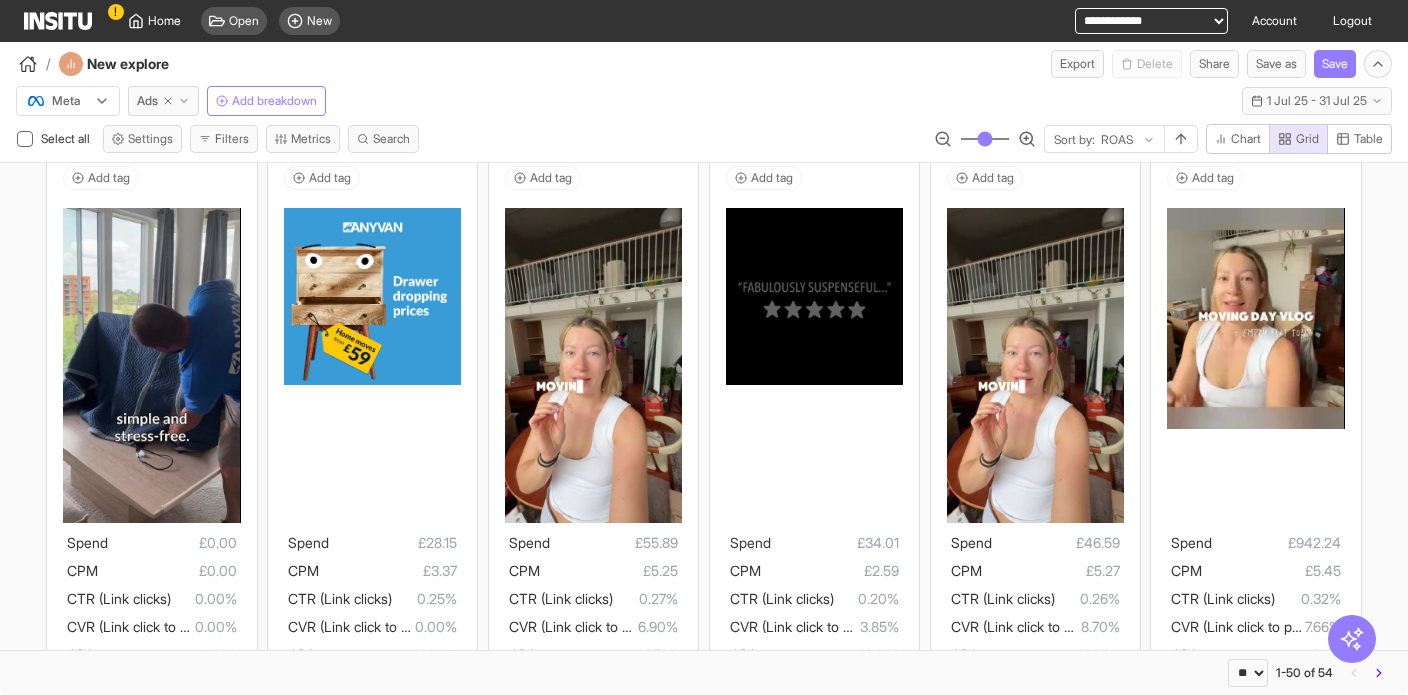 scroll, scrollTop: 0, scrollLeft: 0, axis: both 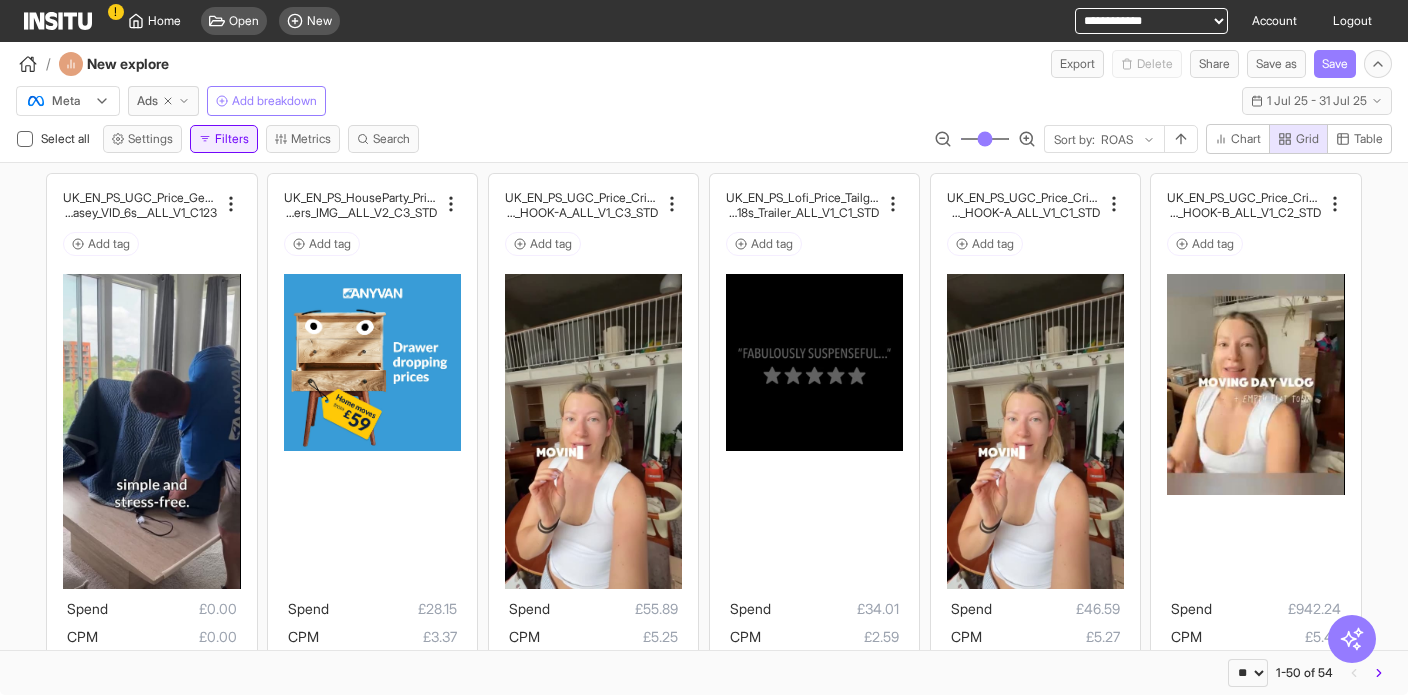 click on "Filters" at bounding box center [224, 139] 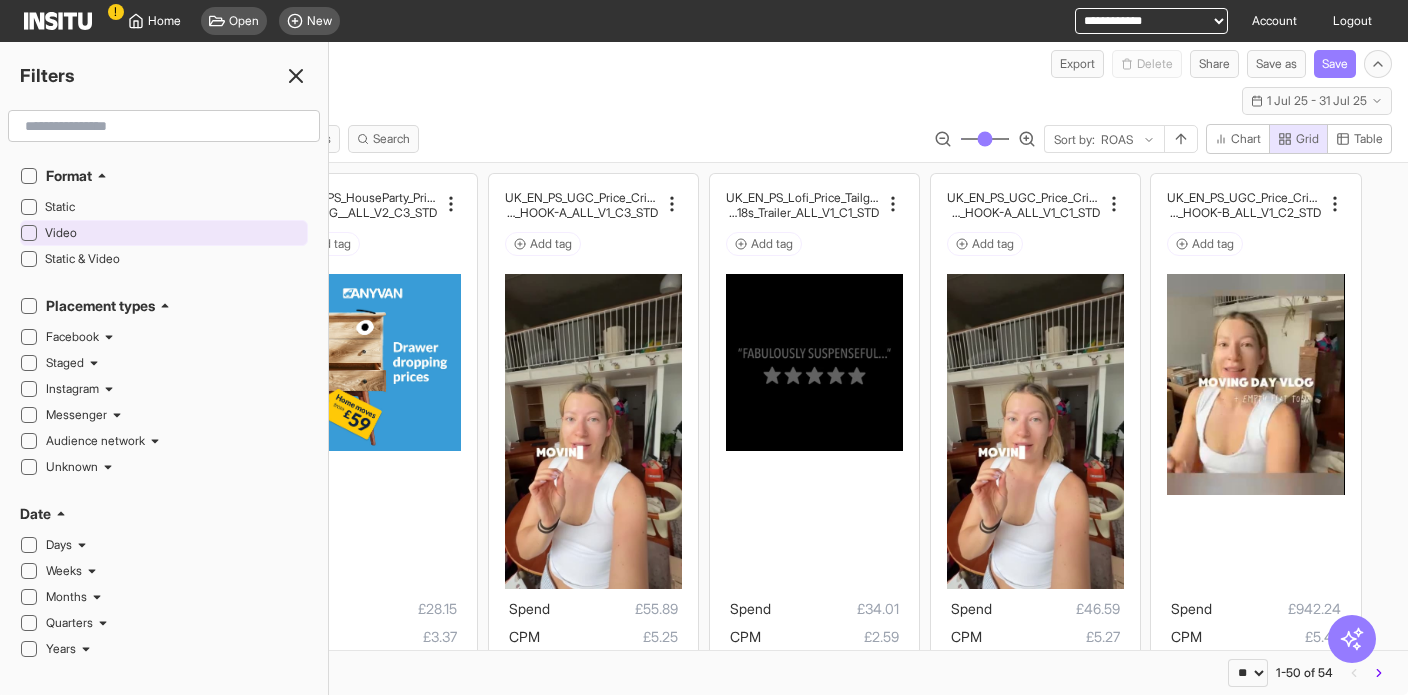 click on "Video" at bounding box center [174, 233] 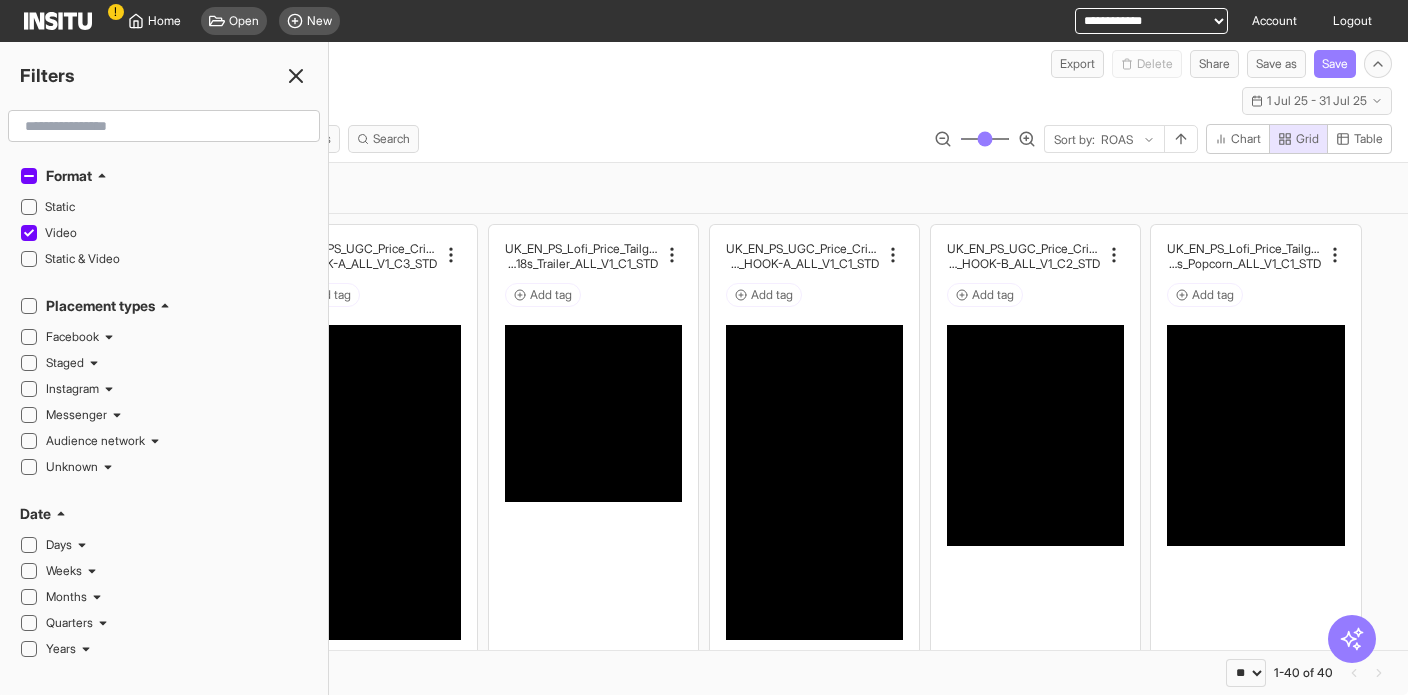 click on "Meta Ads Add breakdown Last month - Tue 1 - Thu 31 Jul, 2025 1 Jul 25 - 31 Jul 25" at bounding box center (704, 97) 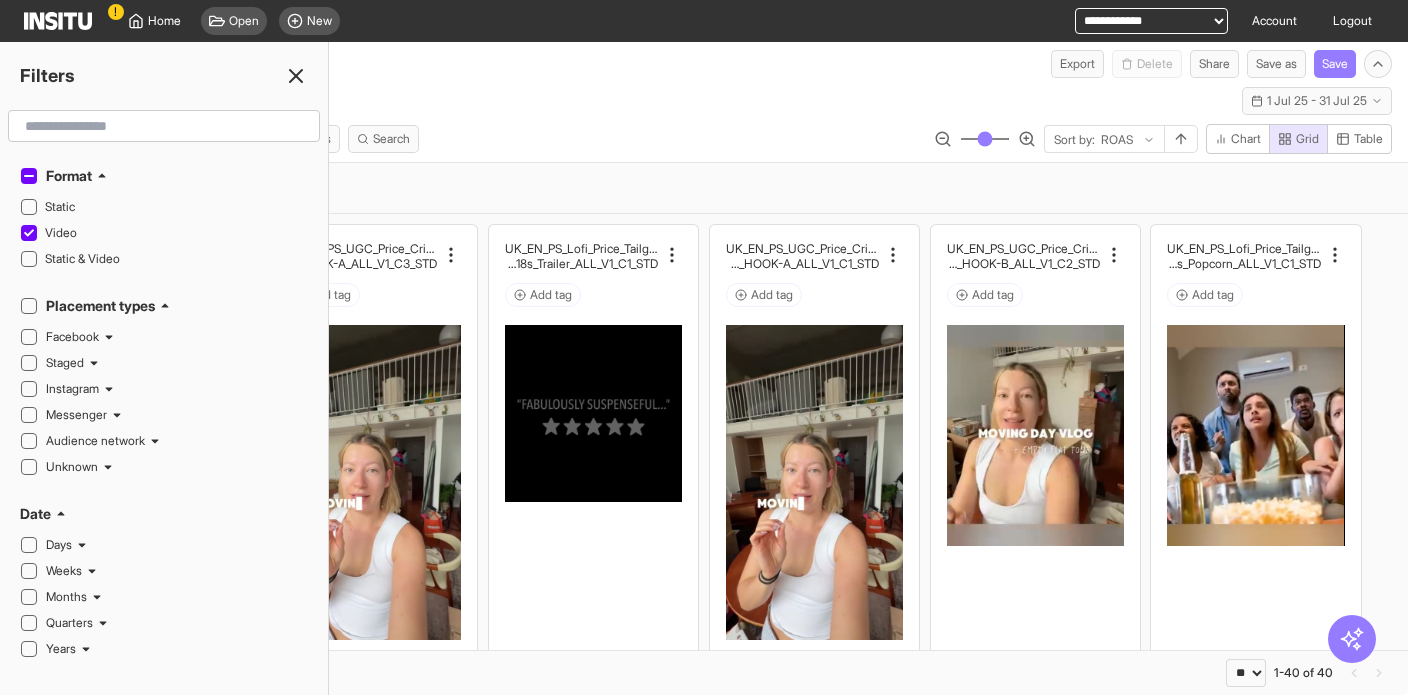 drag, startPoint x: 78, startPoint y: 24, endPoint x: 55, endPoint y: 31, distance: 24.04163 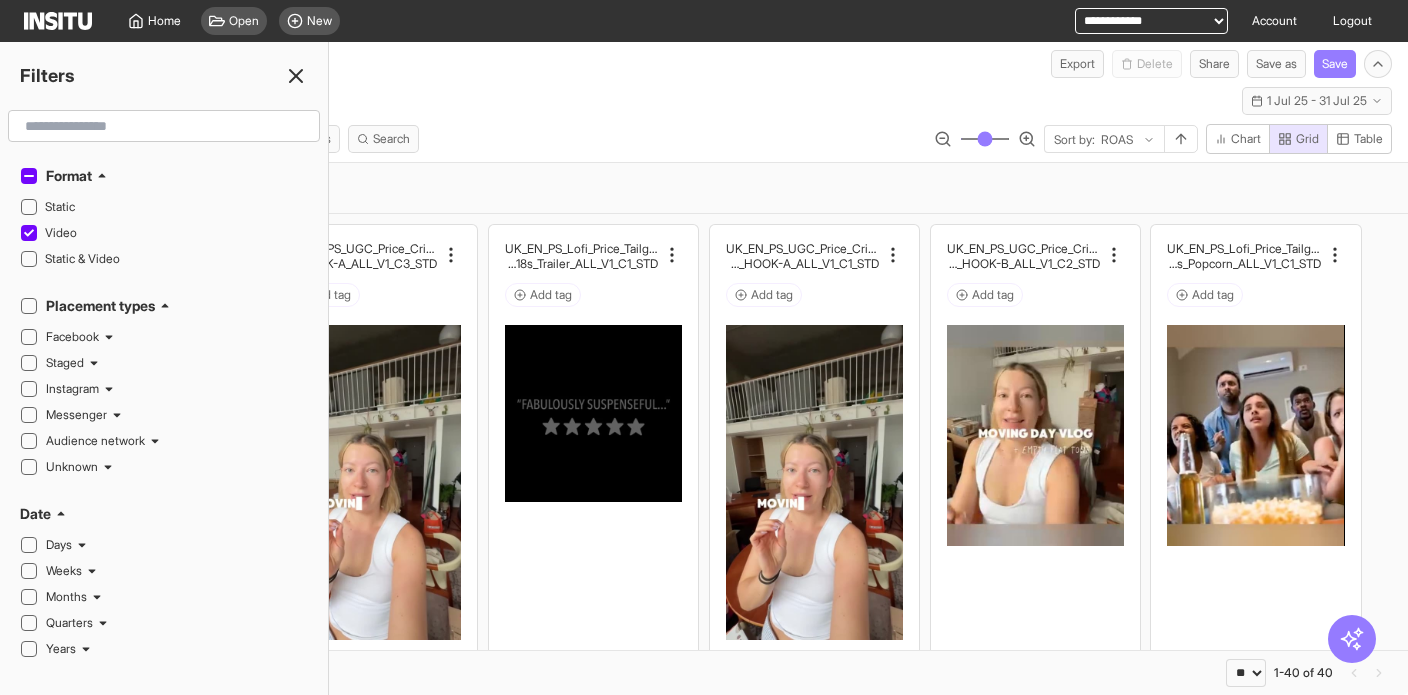 click on "Meta Ads Add breakdown Last month - Tue 1 - Thu 31 Jul, 2025 1 Jul 25 - 31 Jul 25" at bounding box center (704, 97) 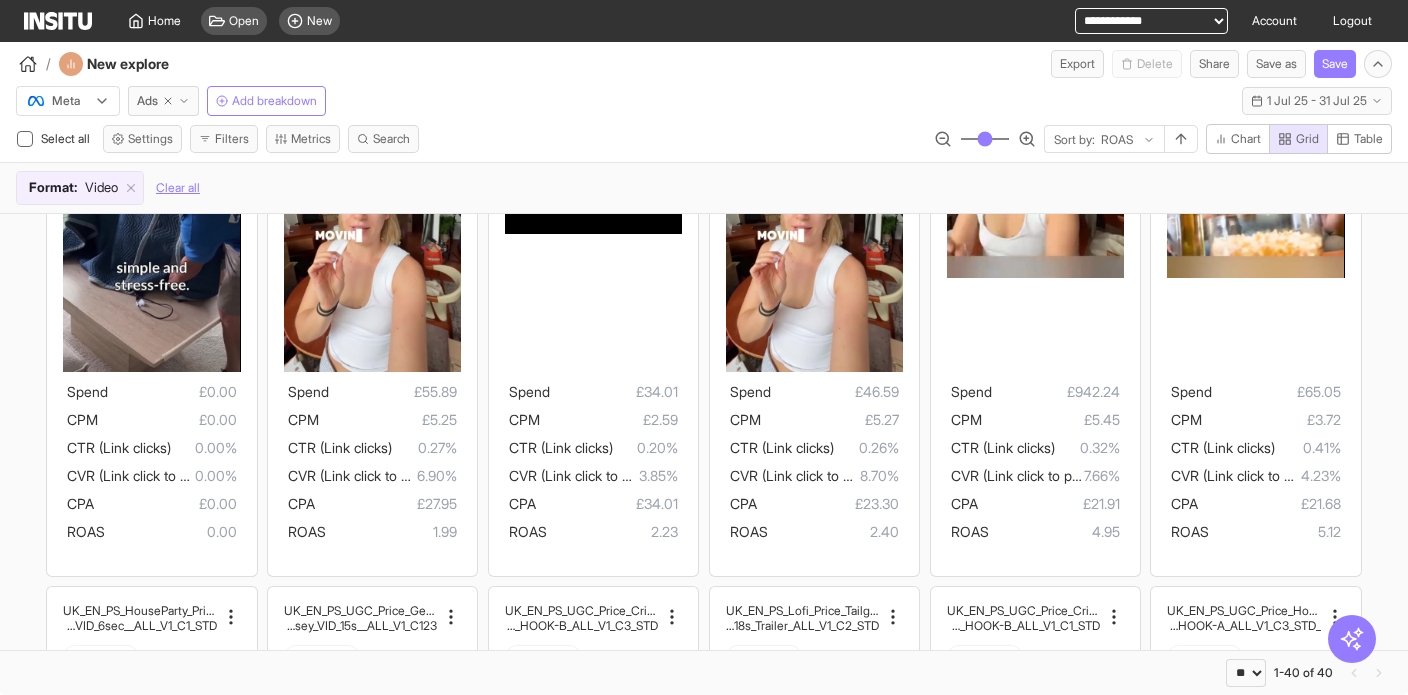 scroll, scrollTop: 0, scrollLeft: 0, axis: both 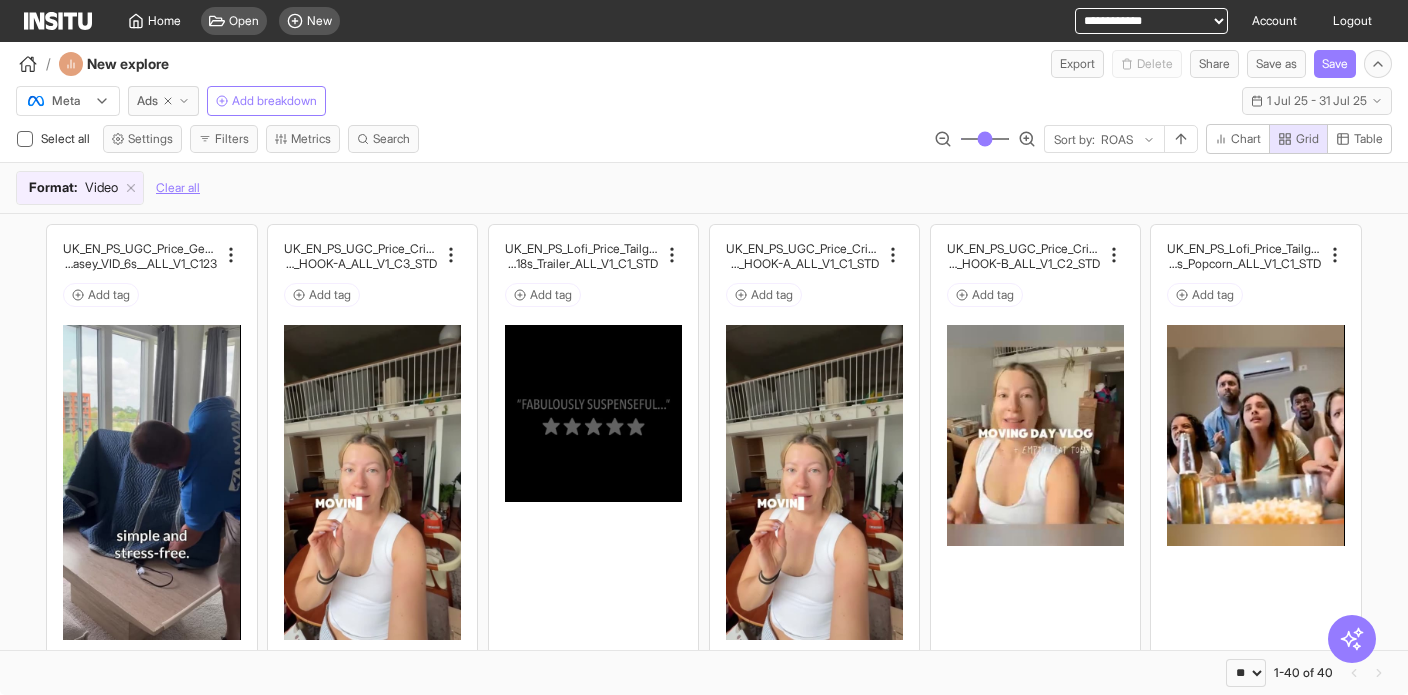 click on "**********" at bounding box center [1151, 21] 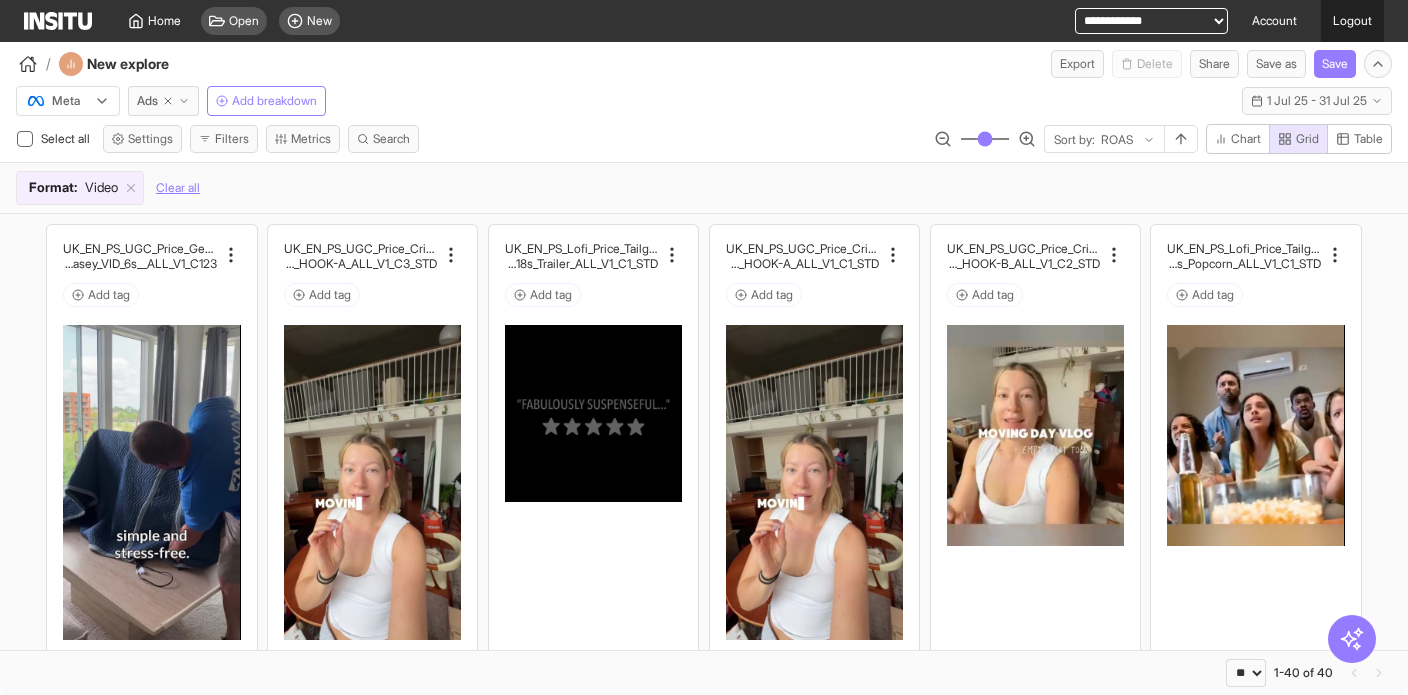 click on "Logout" at bounding box center [1352, 21] 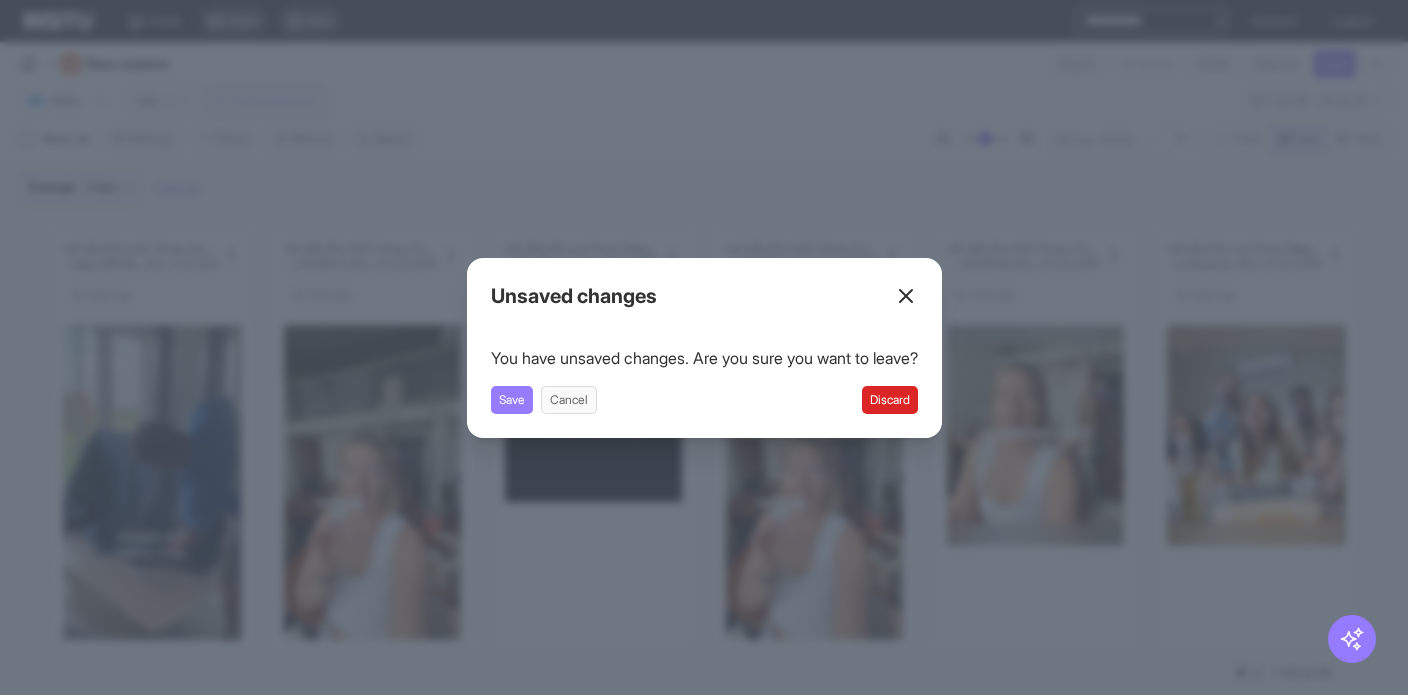 click on "Discard" at bounding box center [890, 400] 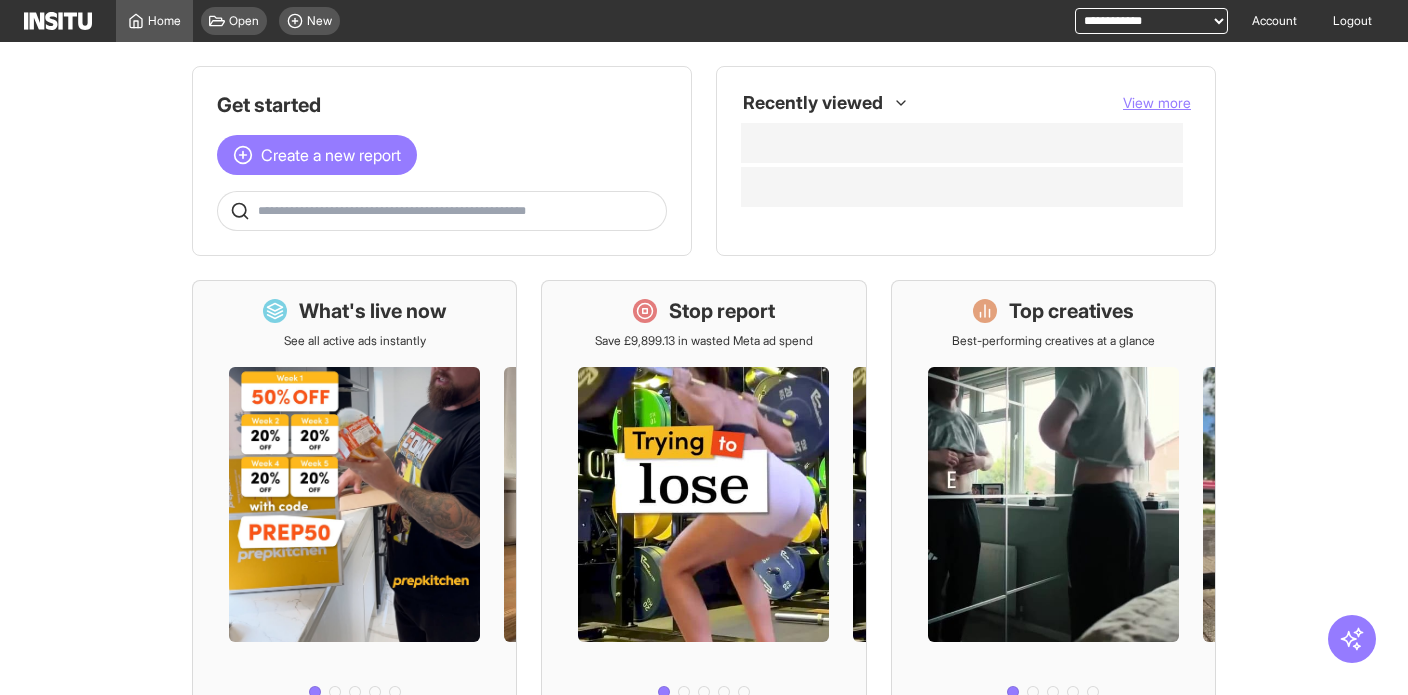 scroll, scrollTop: 0, scrollLeft: 0, axis: both 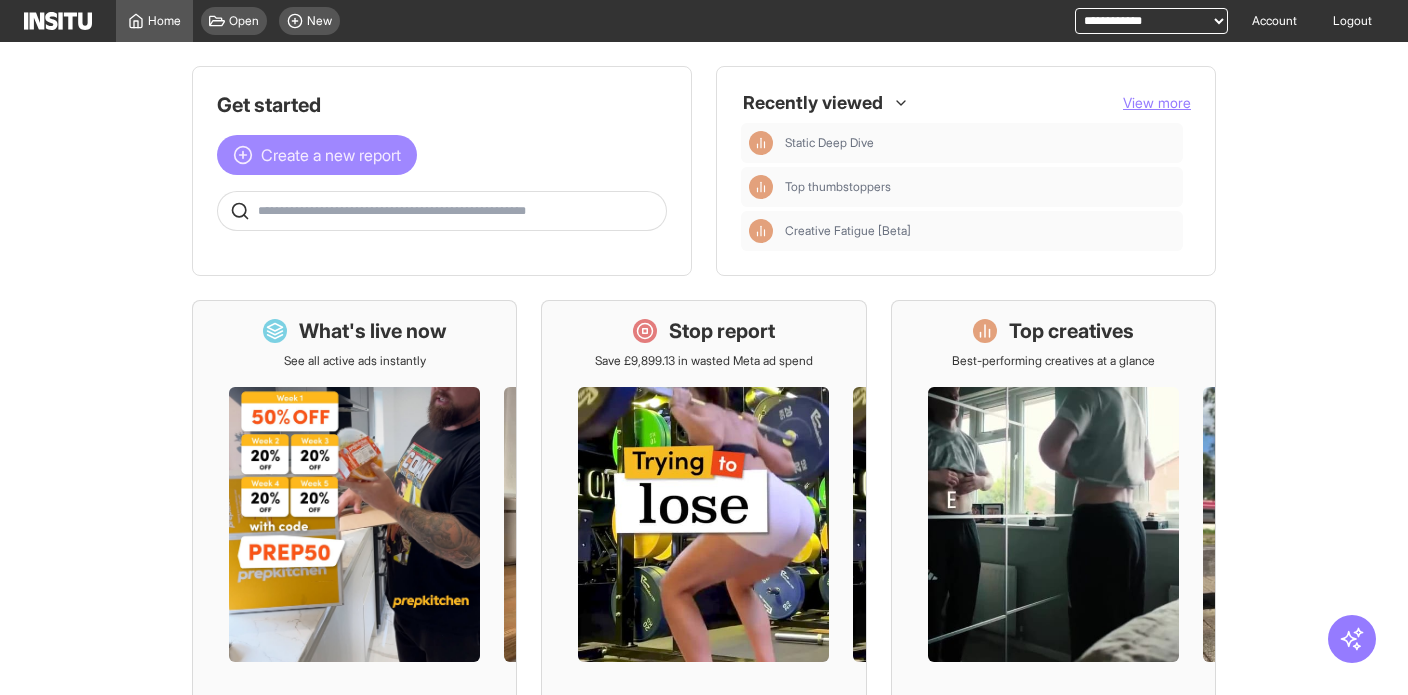 click on "Create a new report" at bounding box center (331, 155) 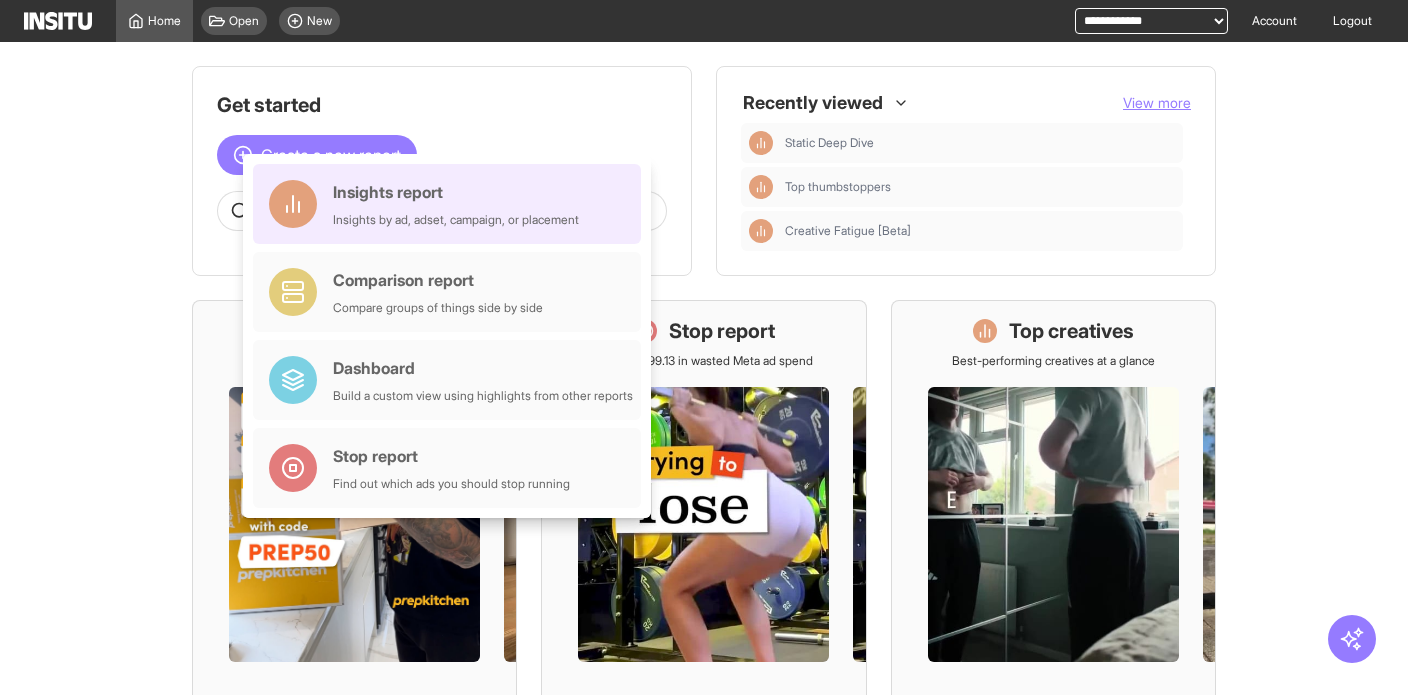 click on "Insights report Insights by ad, adset, campaign, or placement" at bounding box center (456, 204) 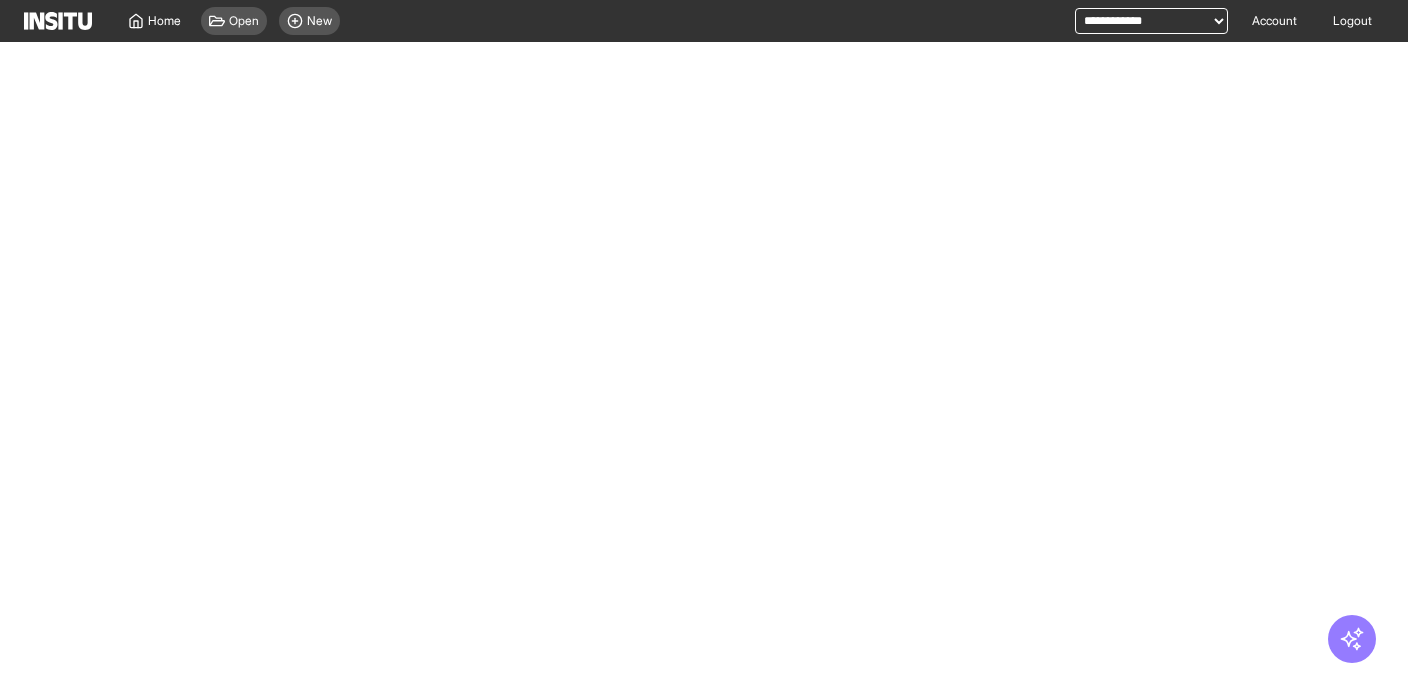 select on "**" 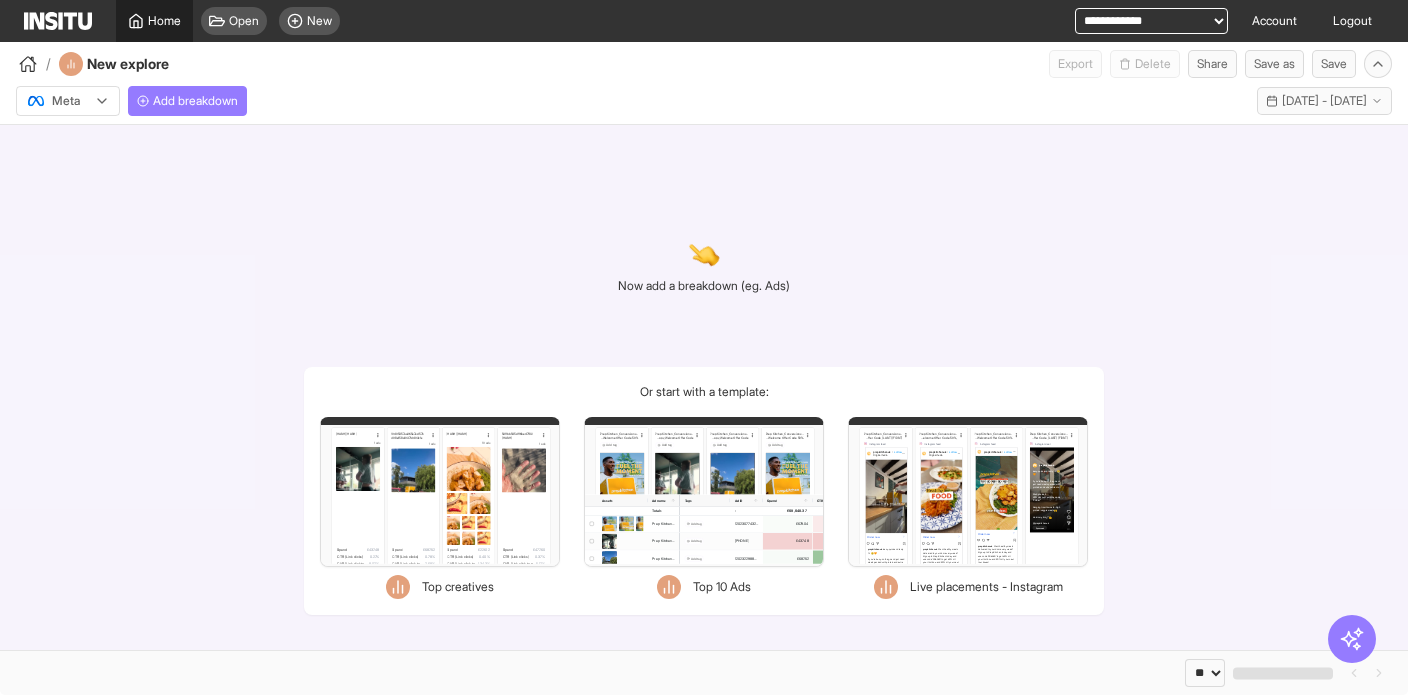 click on "Home" at bounding box center [164, 21] 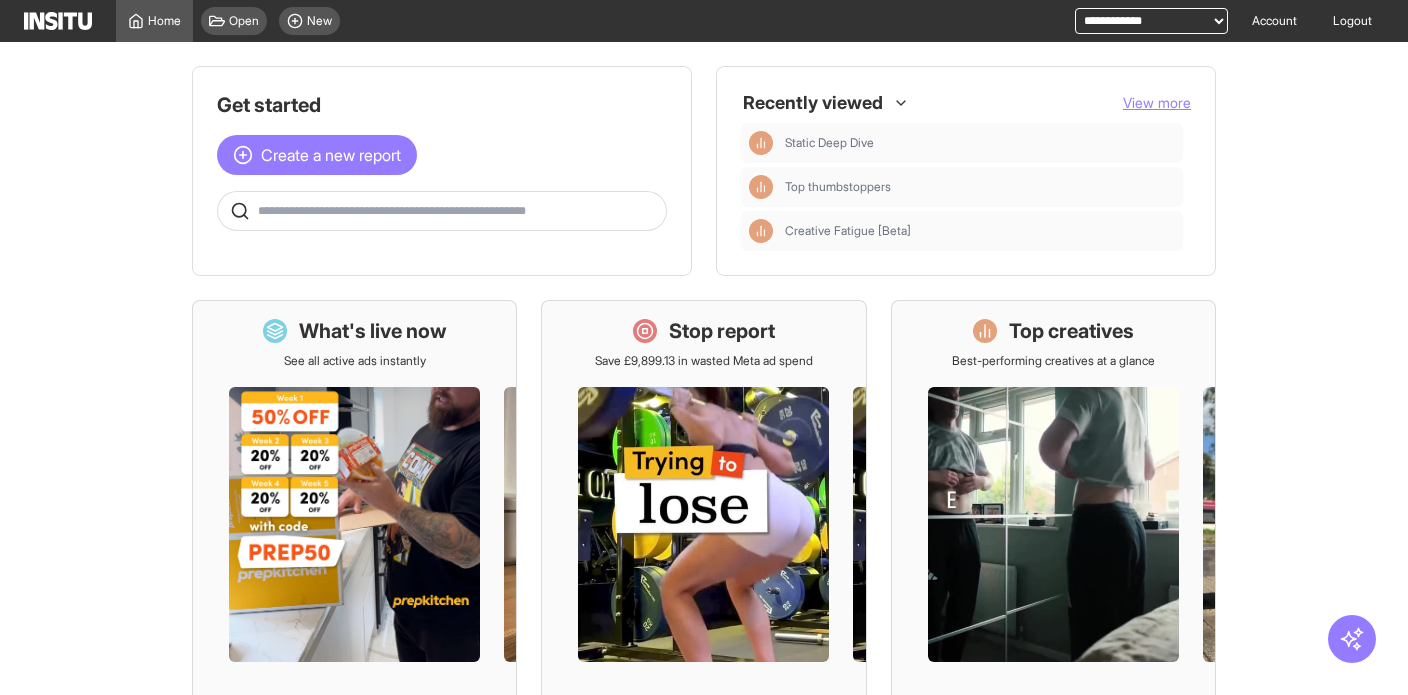click at bounding box center [442, 211] 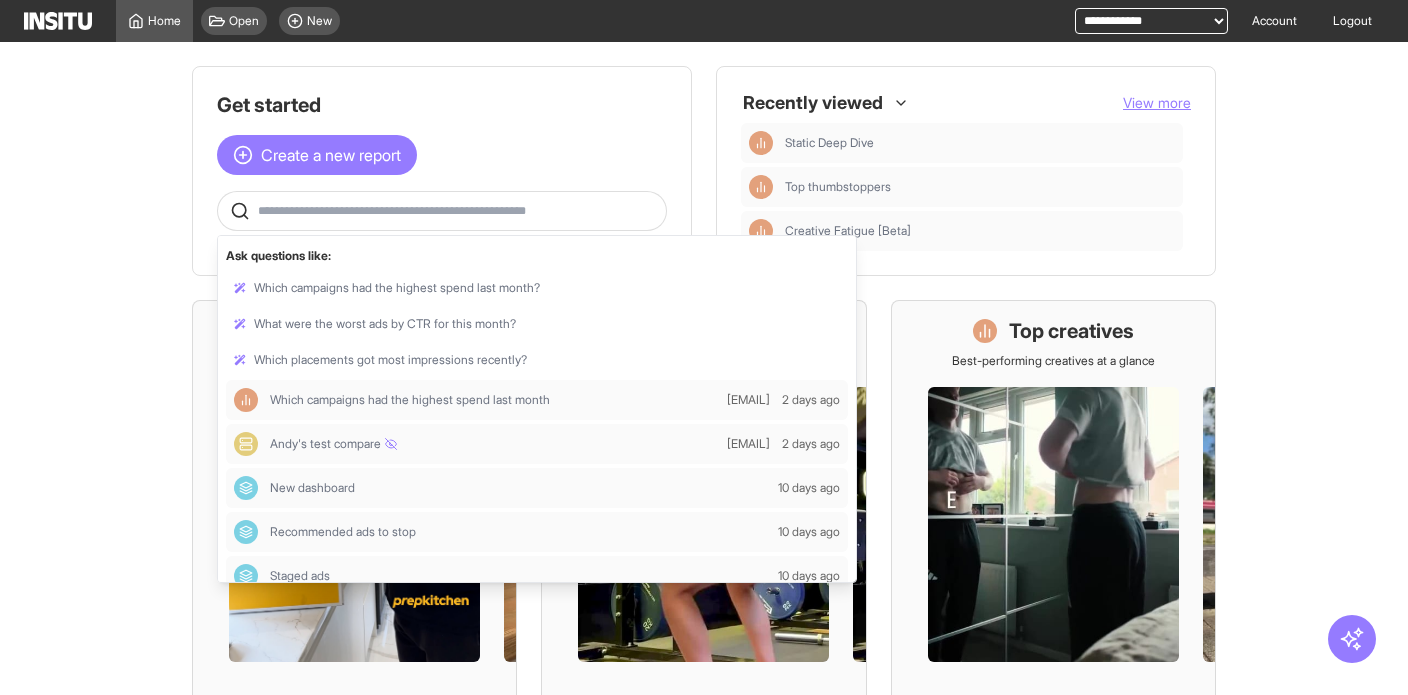 click at bounding box center [458, 211] 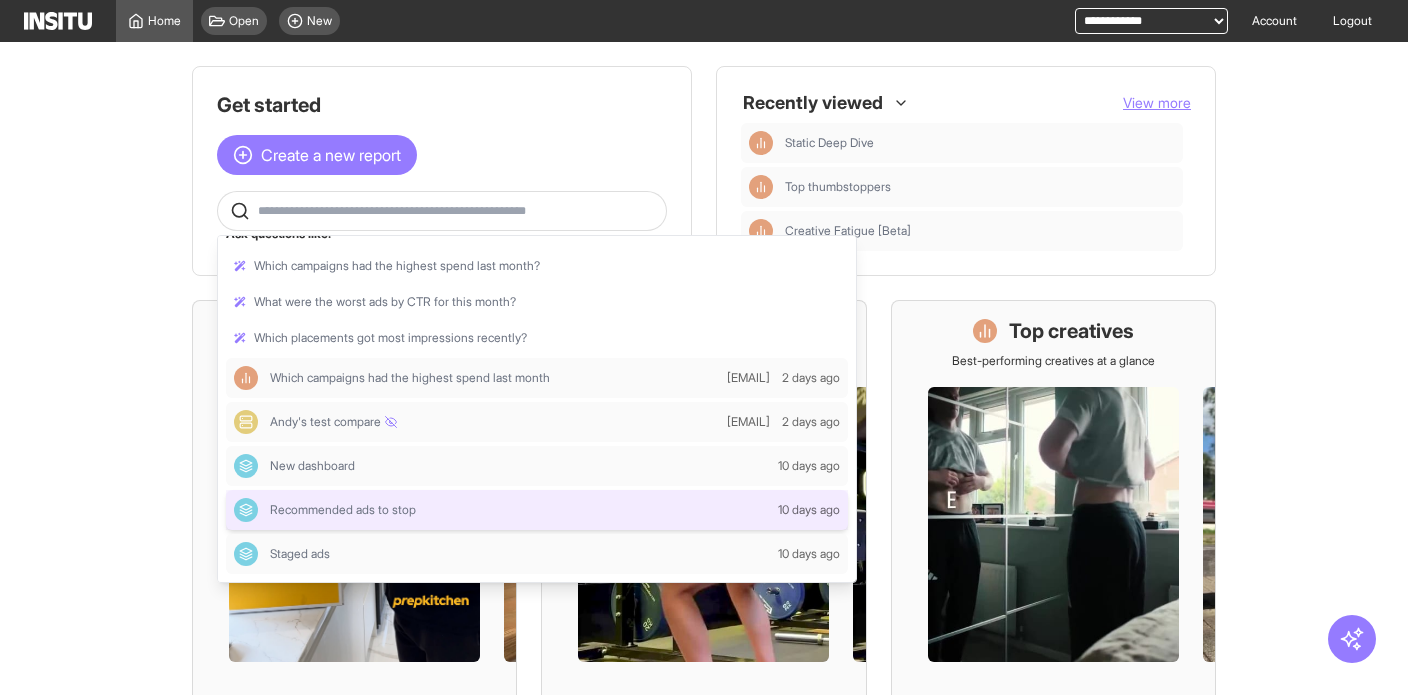 scroll, scrollTop: 0, scrollLeft: 0, axis: both 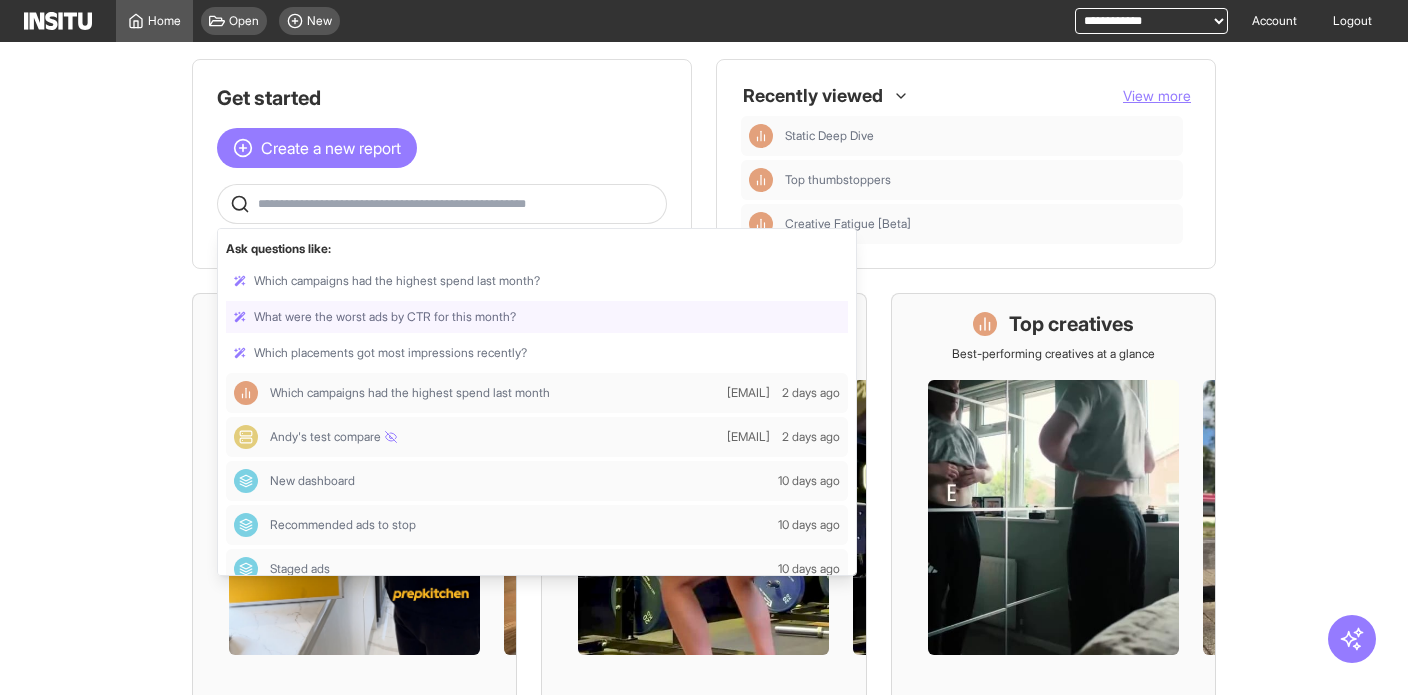 click at bounding box center (458, 204) 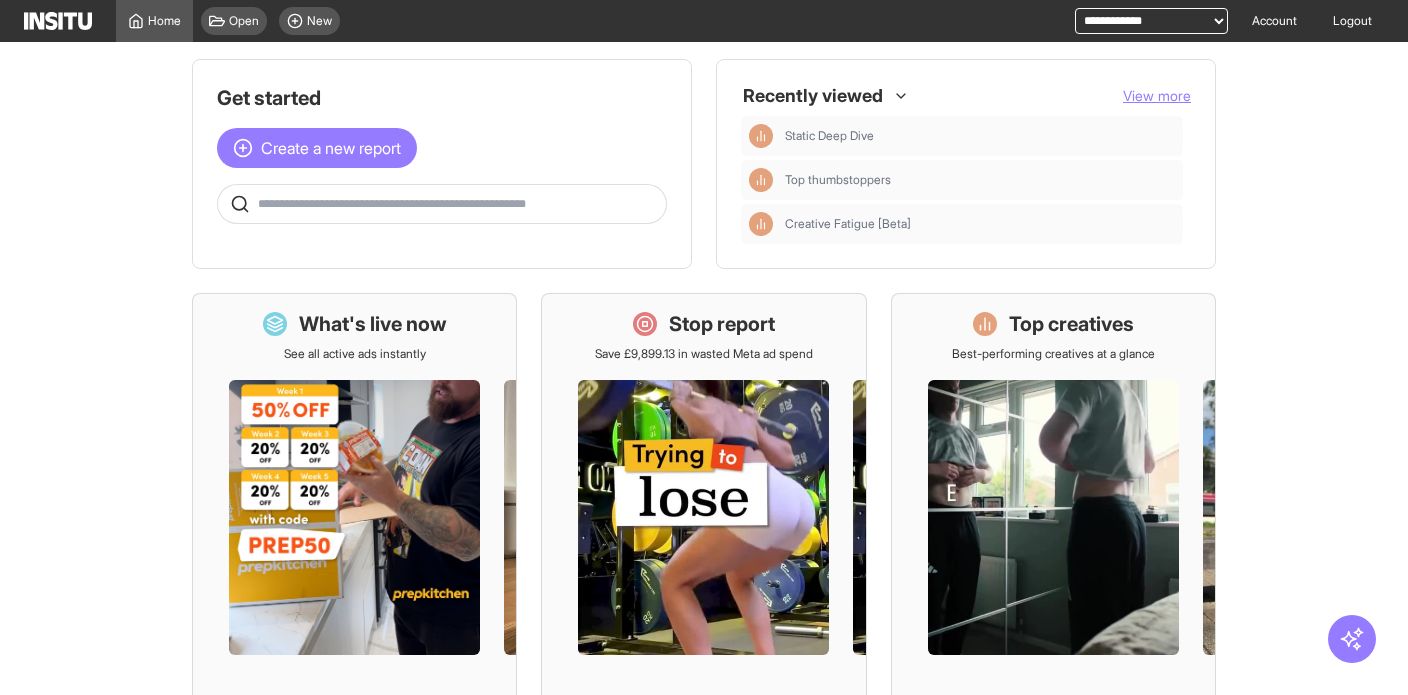 scroll, scrollTop: 6, scrollLeft: 0, axis: vertical 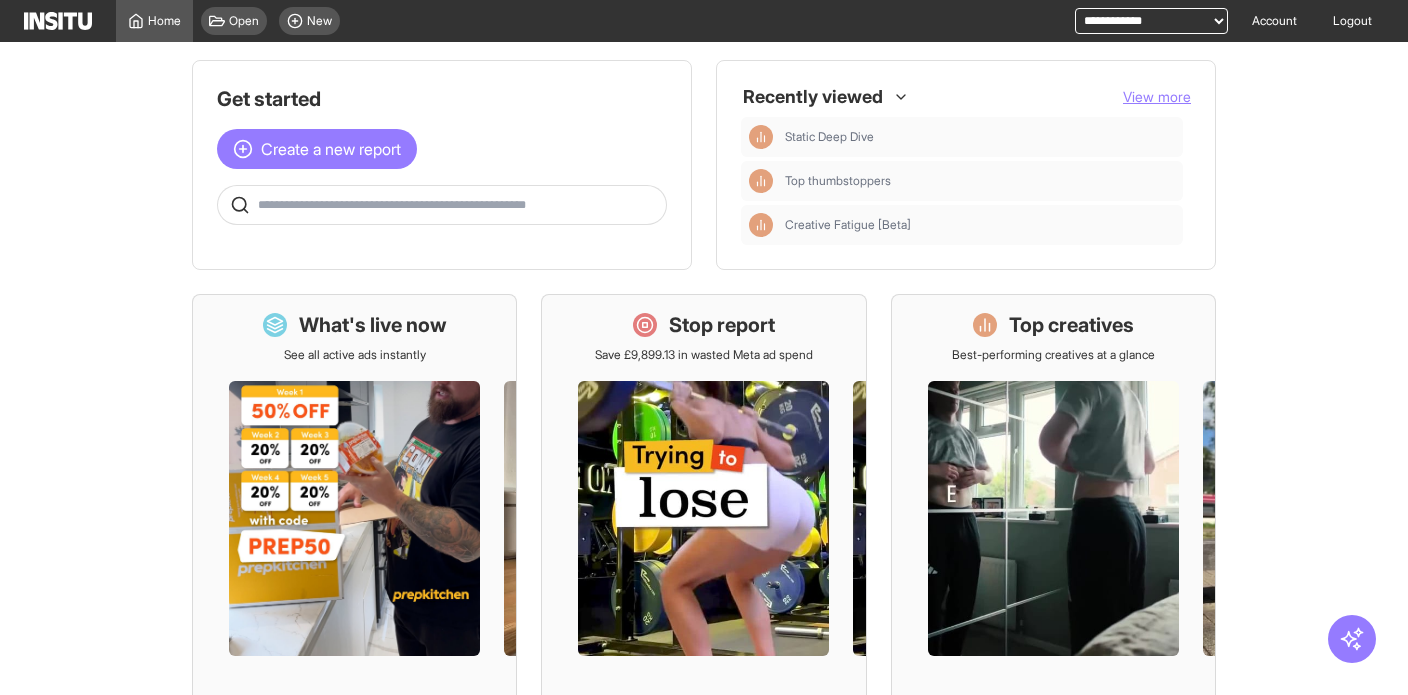 click at bounding box center (458, 205) 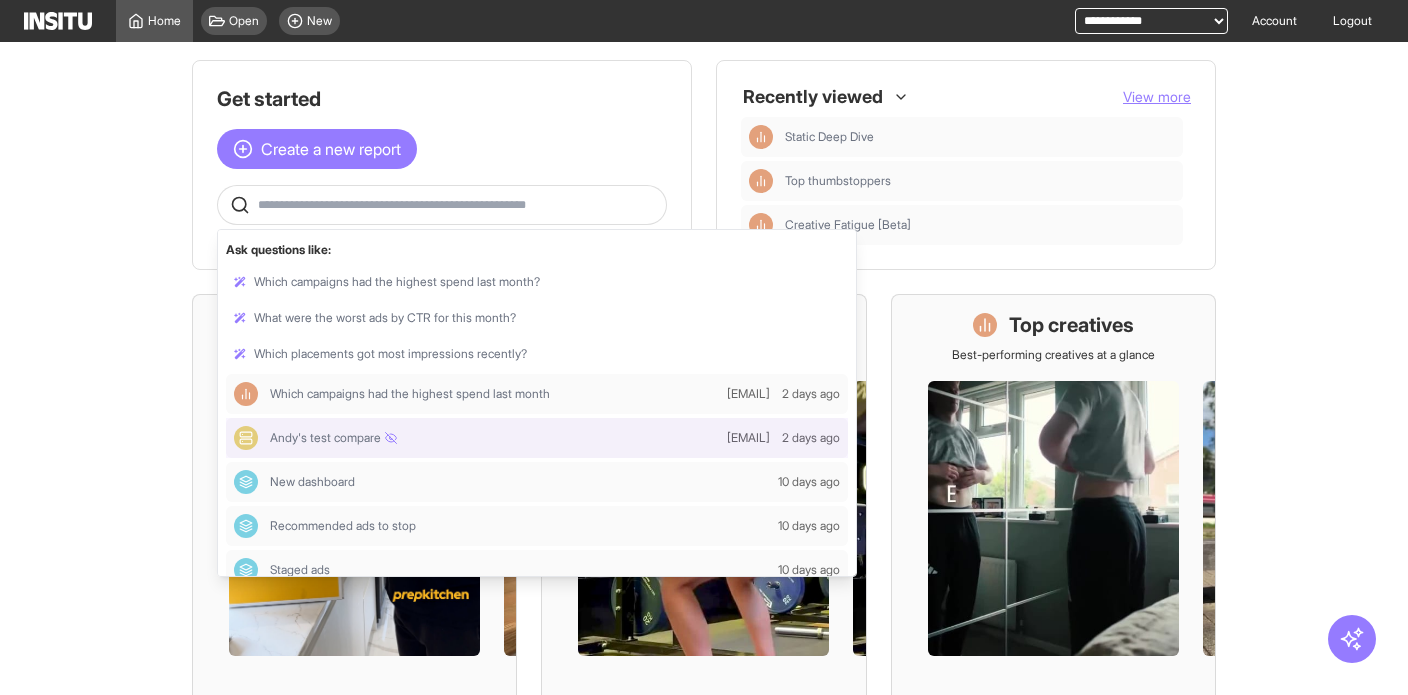 scroll, scrollTop: 18, scrollLeft: 0, axis: vertical 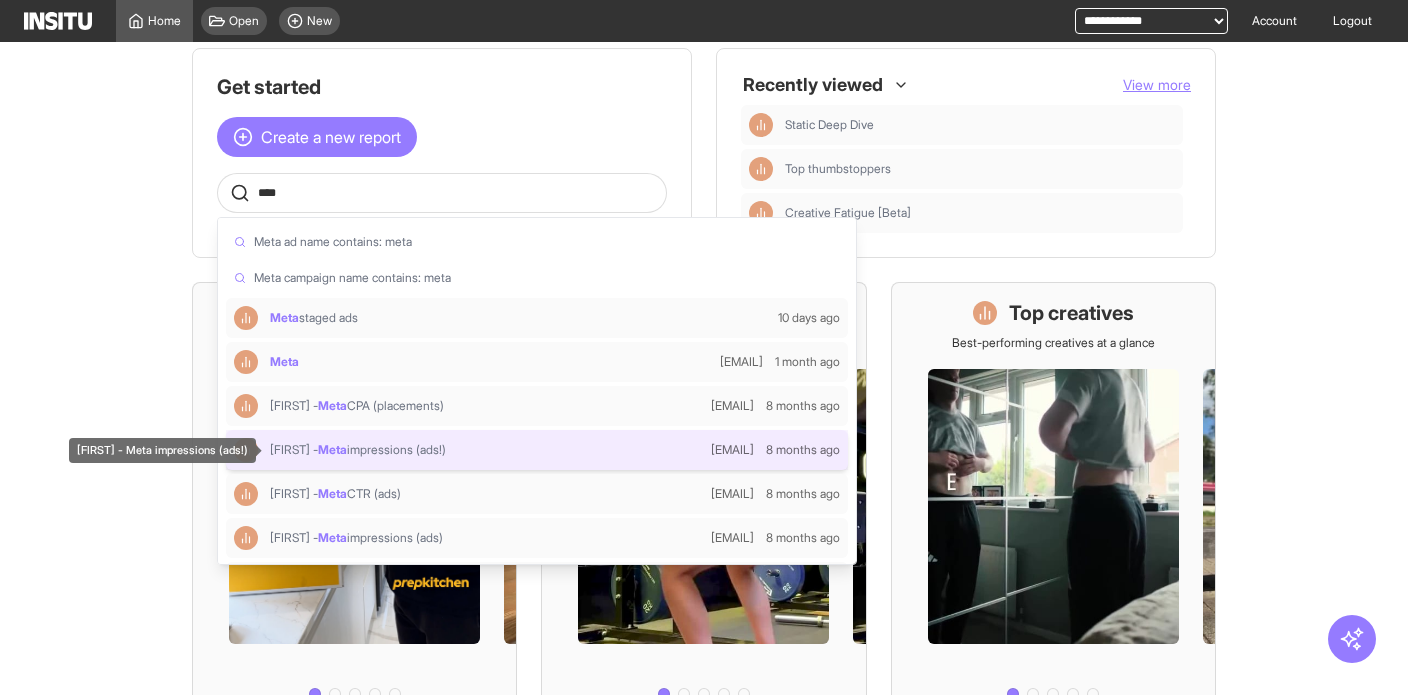 type on "****" 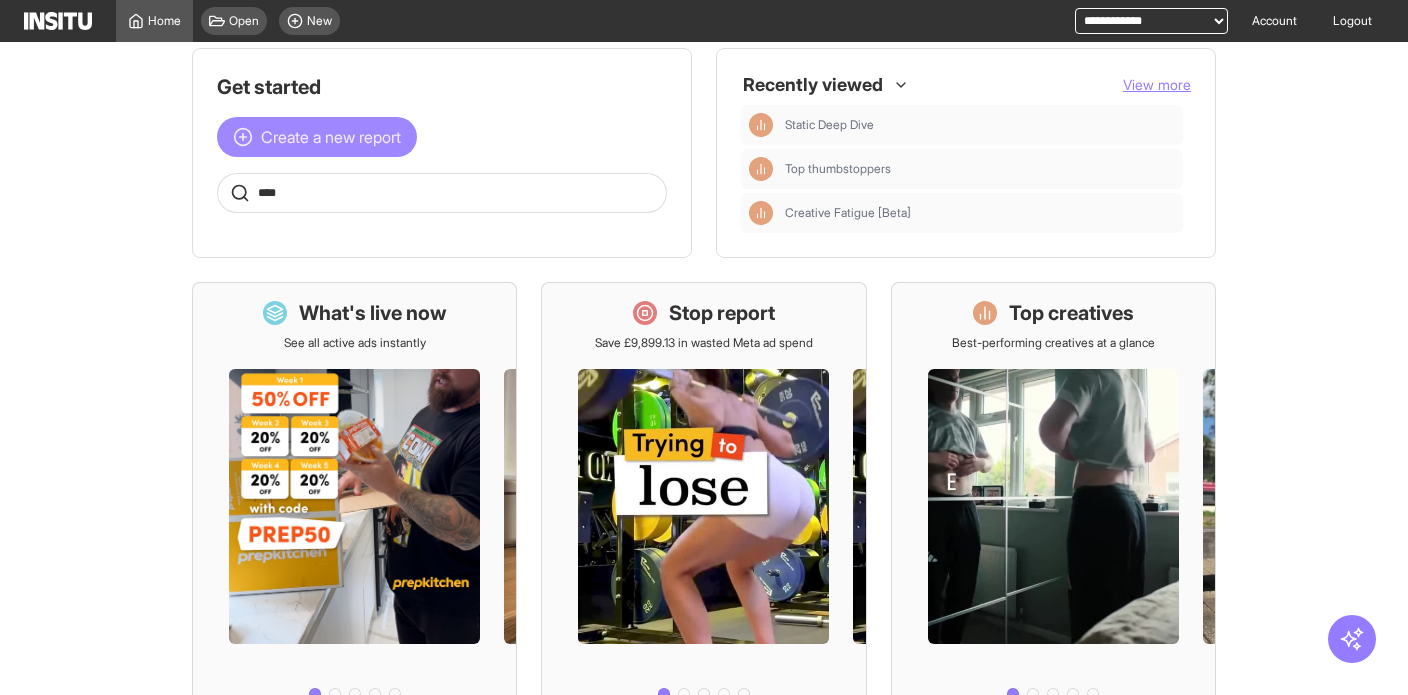 click on "Create a new report" at bounding box center (331, 137) 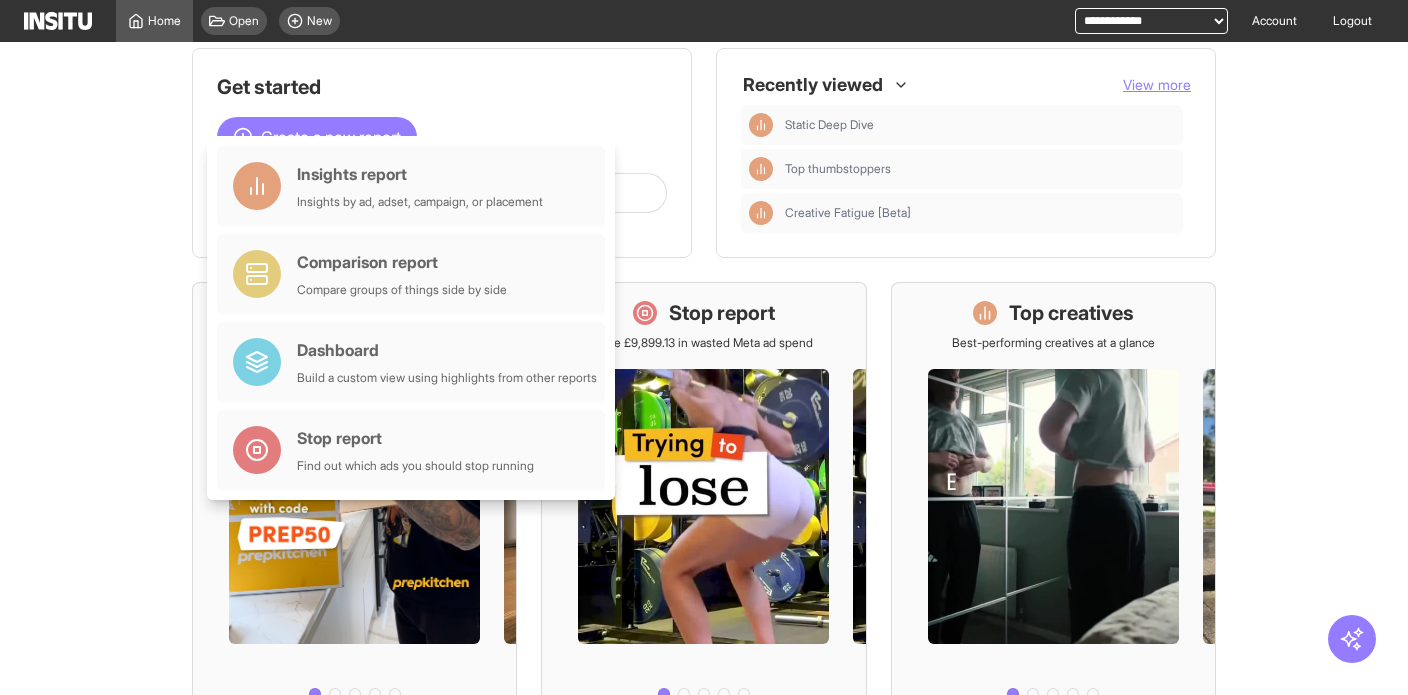 click on "Create a new report" at bounding box center [442, 137] 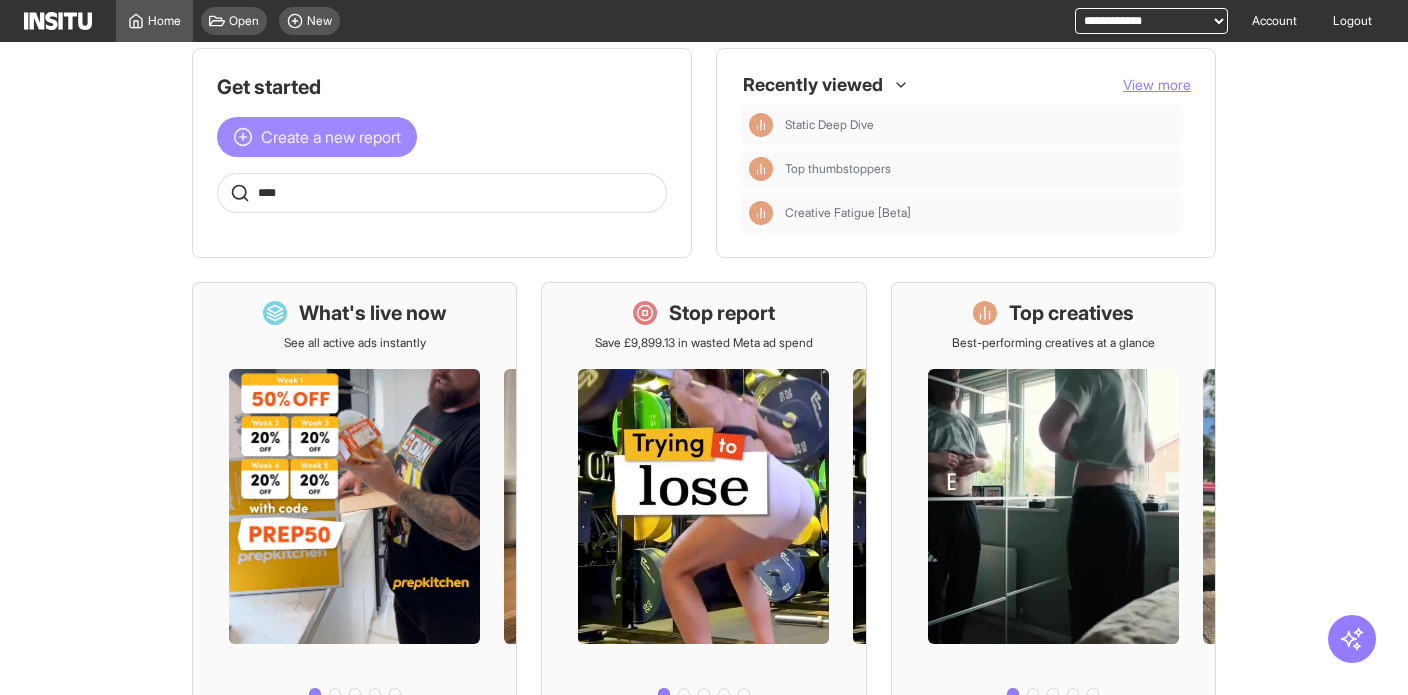 click on "Create a new report" at bounding box center [331, 137] 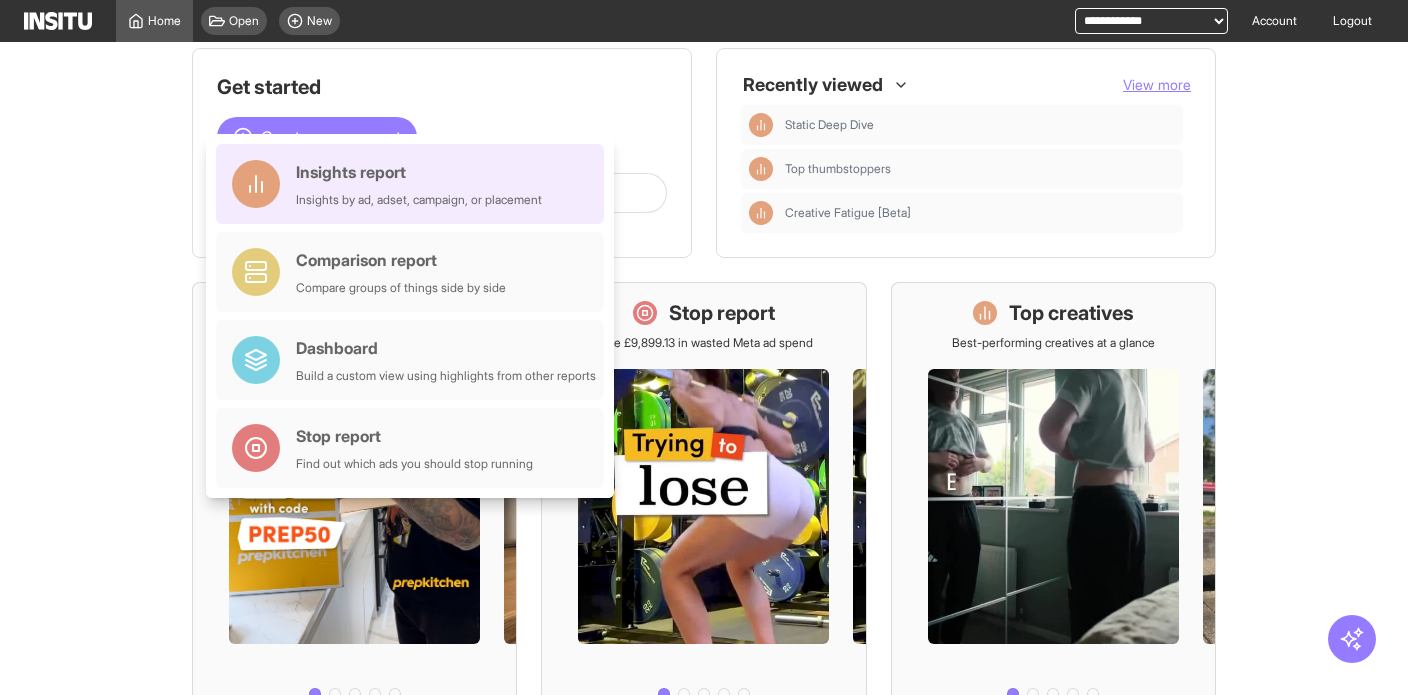 click on "Insights report Insights by ad, adset, campaign, or placement" at bounding box center [410, 184] 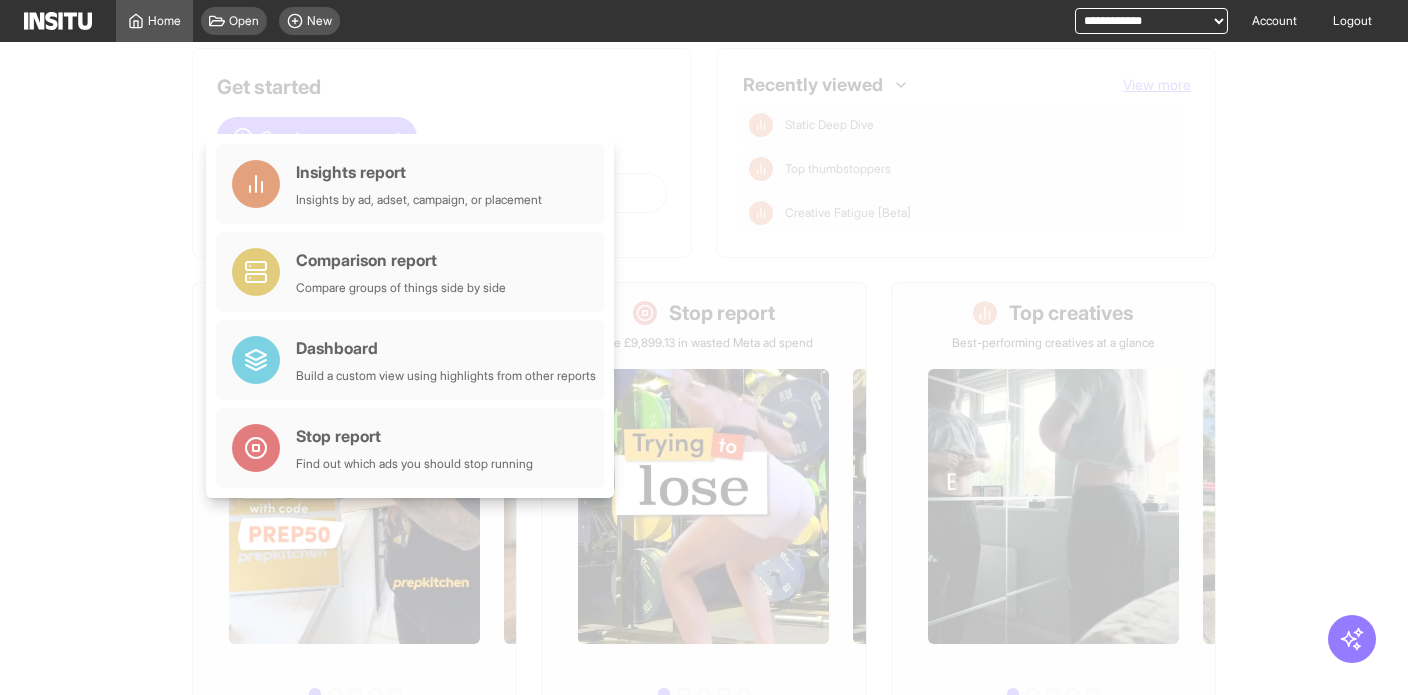 select on "**" 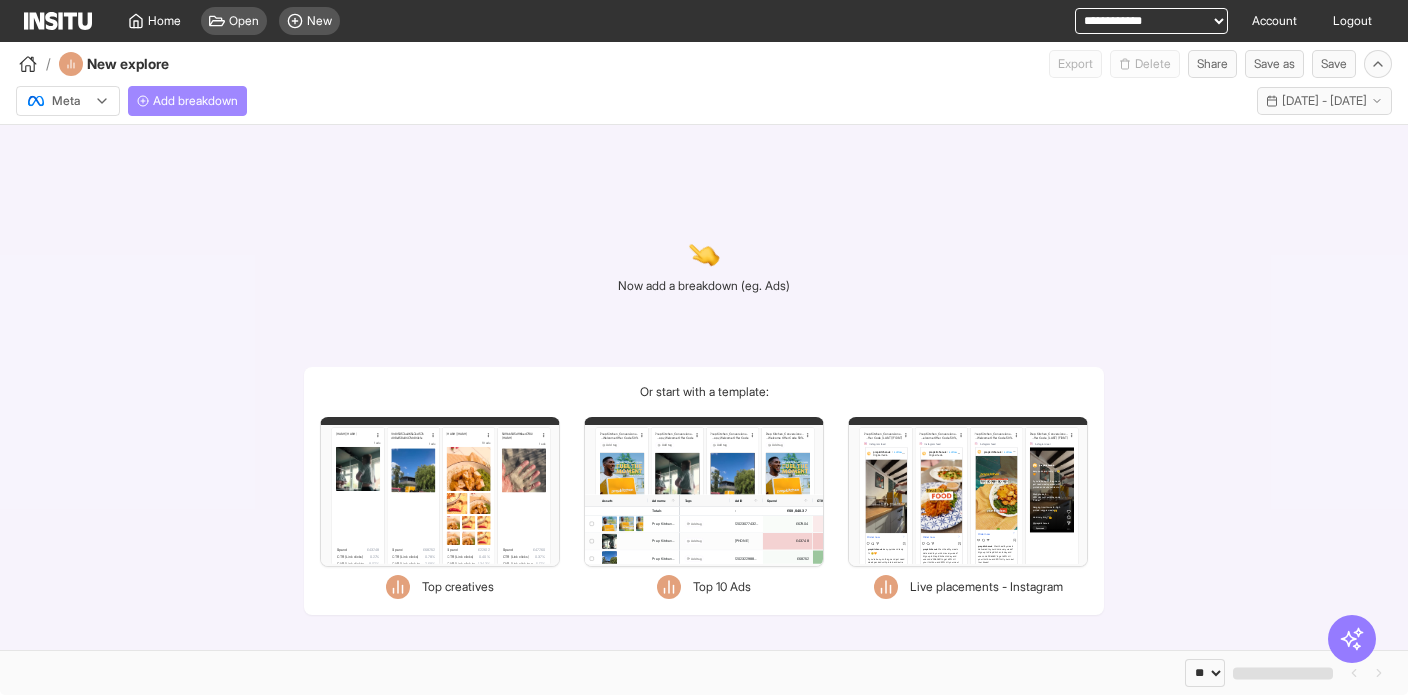 click on "Add breakdown" at bounding box center (195, 101) 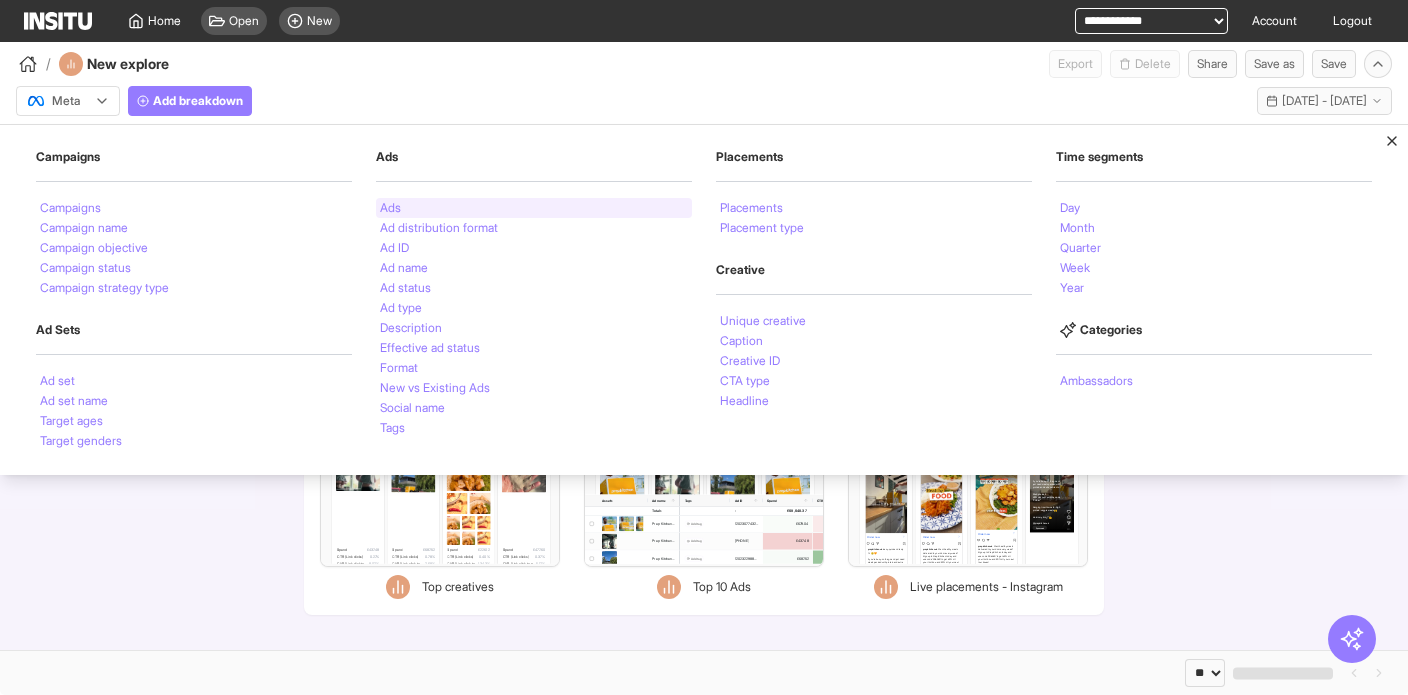 click on "Ads" at bounding box center (390, 208) 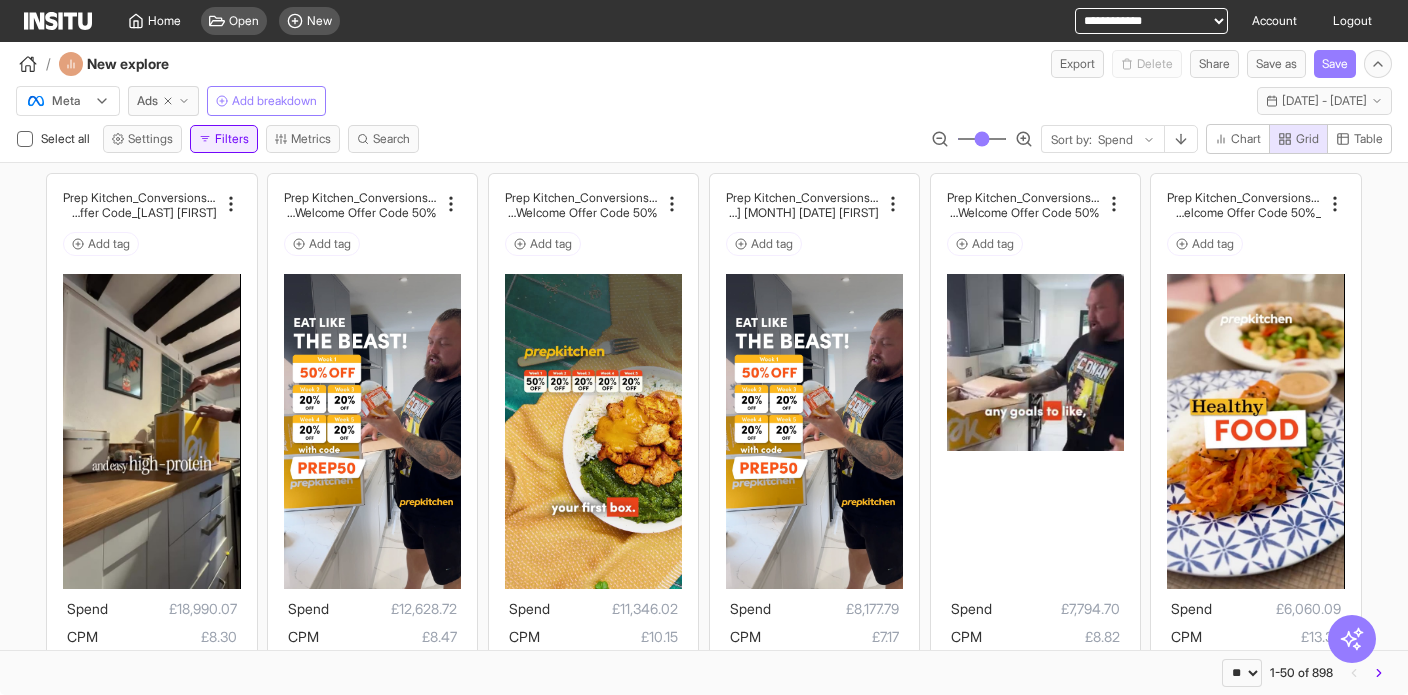 click on "Filters" at bounding box center (224, 139) 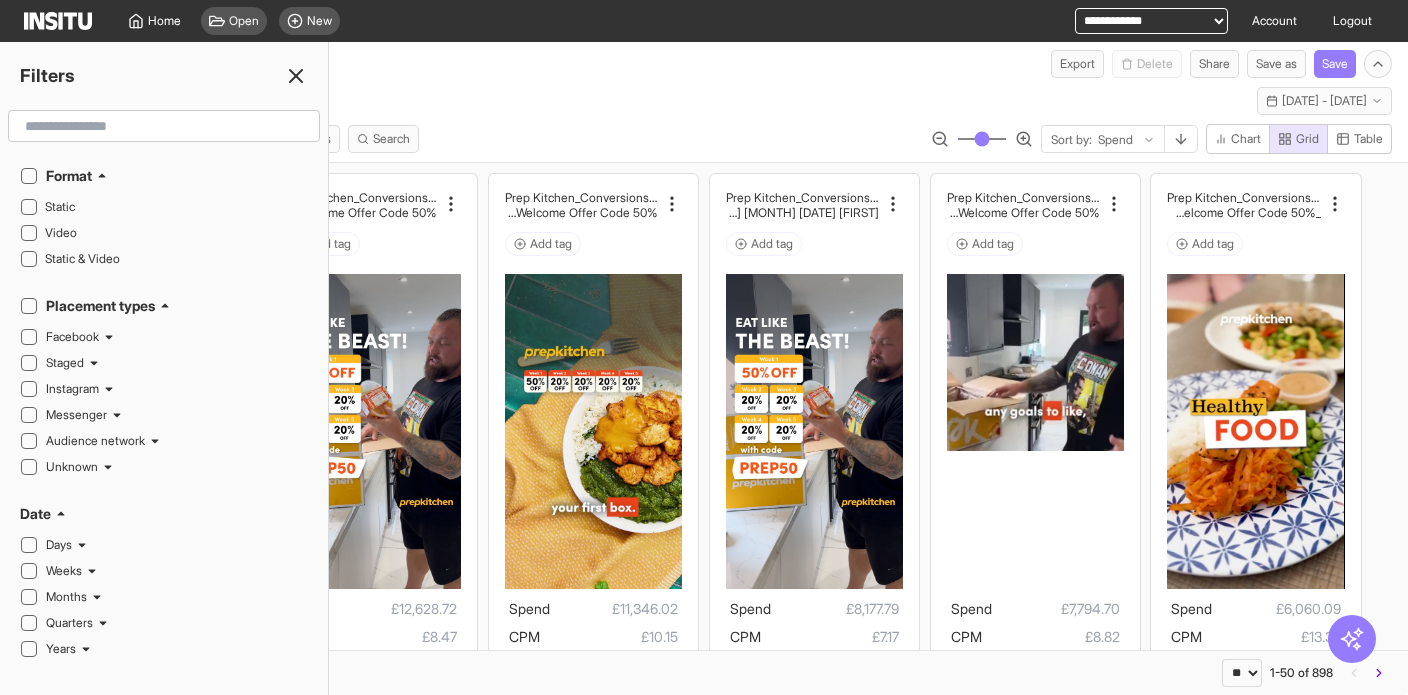 click on "Meta Ads Add breakdown Last 30 days - [DATE] [MONTH] [YEAR] - [DATE] [MONTH] [YEAR] [DATE] [MONTH] [YEAR] - [DATE] [MONTH] [YEAR]" at bounding box center (704, 97) 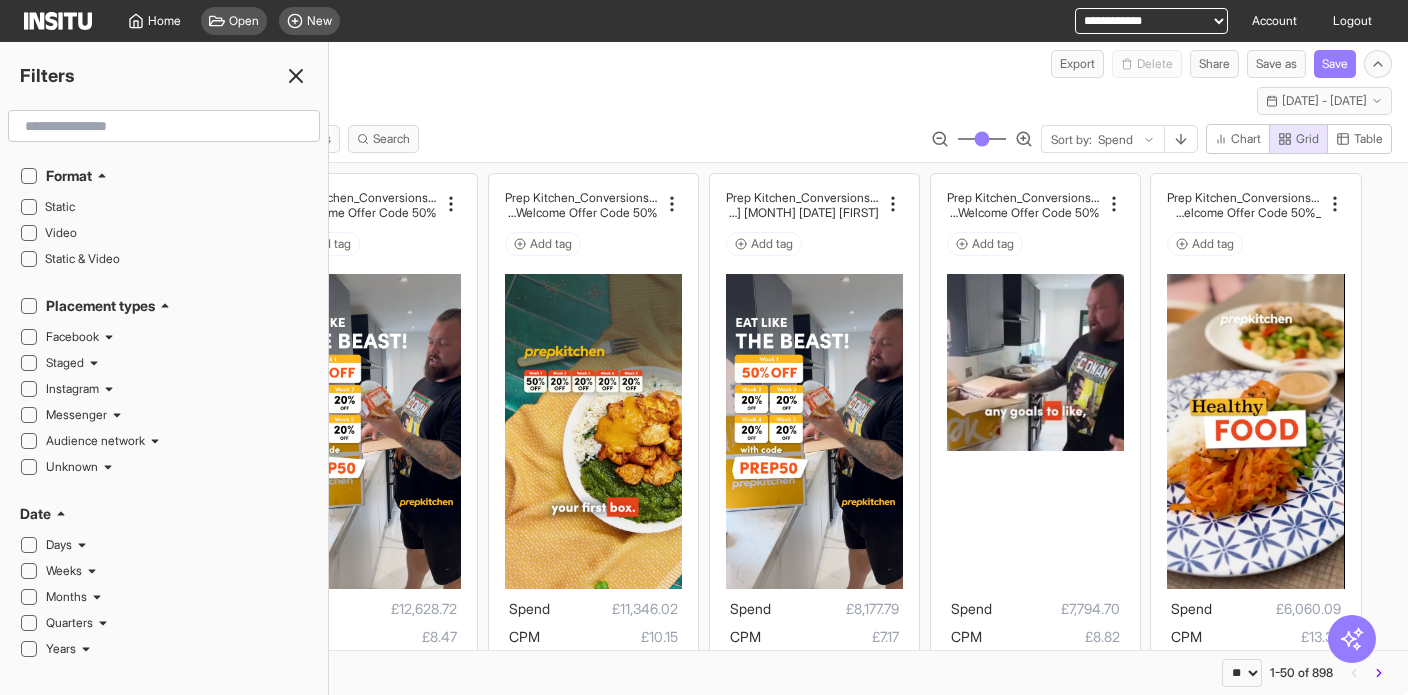 click 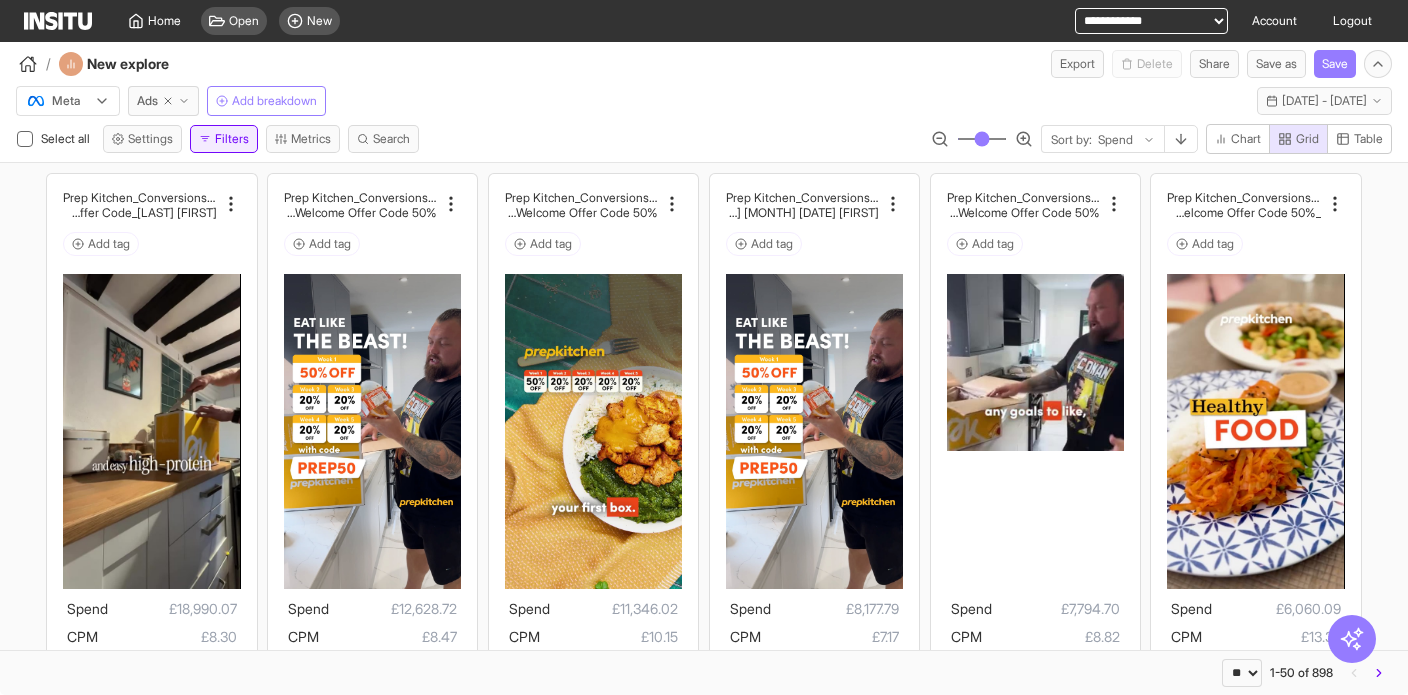 click on "Filters" at bounding box center (224, 139) 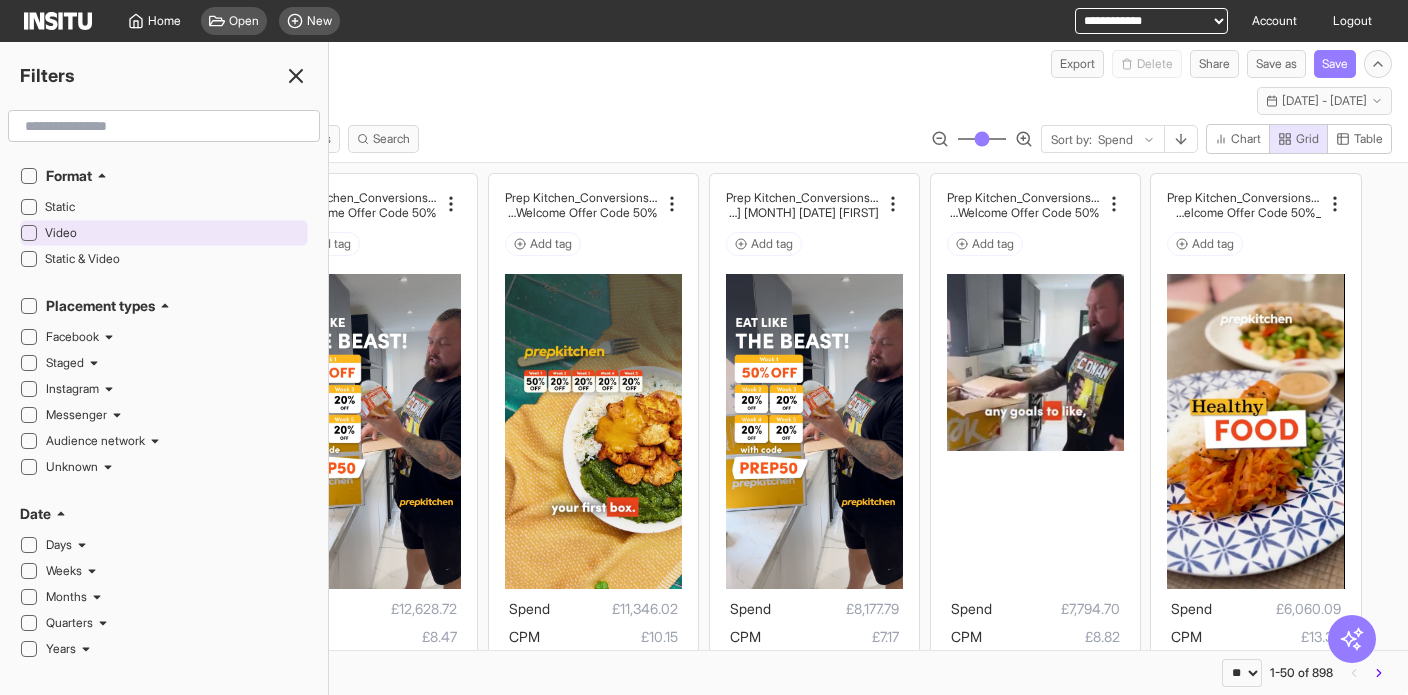click on "Video" at bounding box center (164, 233) 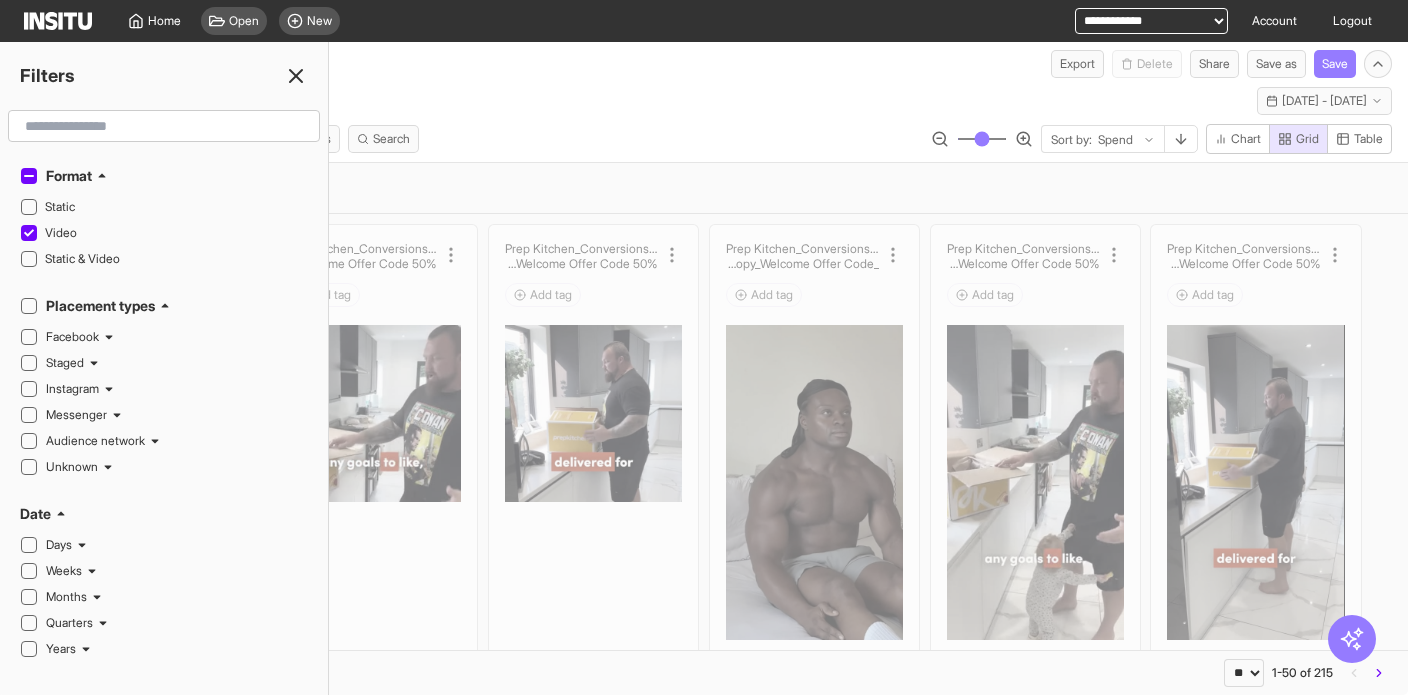 click on "Select all Settings Filters Metrics Search Sort by: Spend Chart Grid Table" at bounding box center (704, 143) 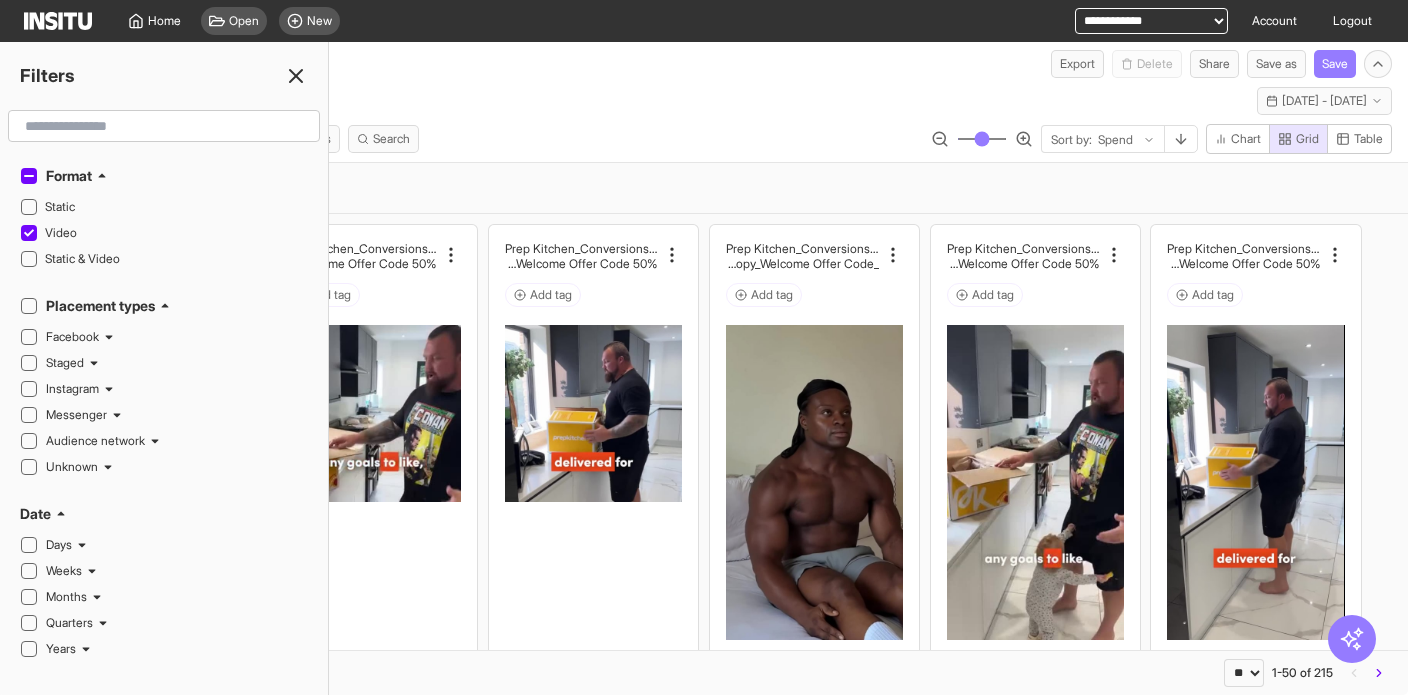 click 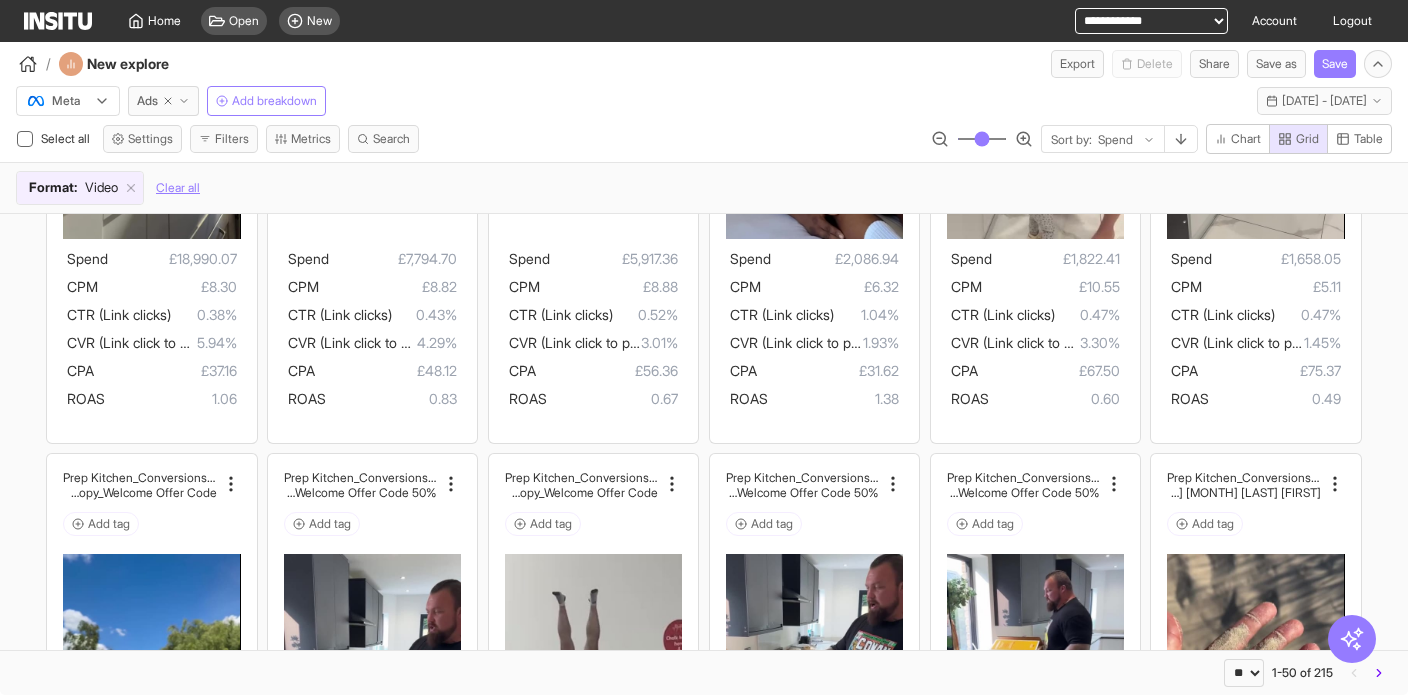 scroll, scrollTop: 0, scrollLeft: 0, axis: both 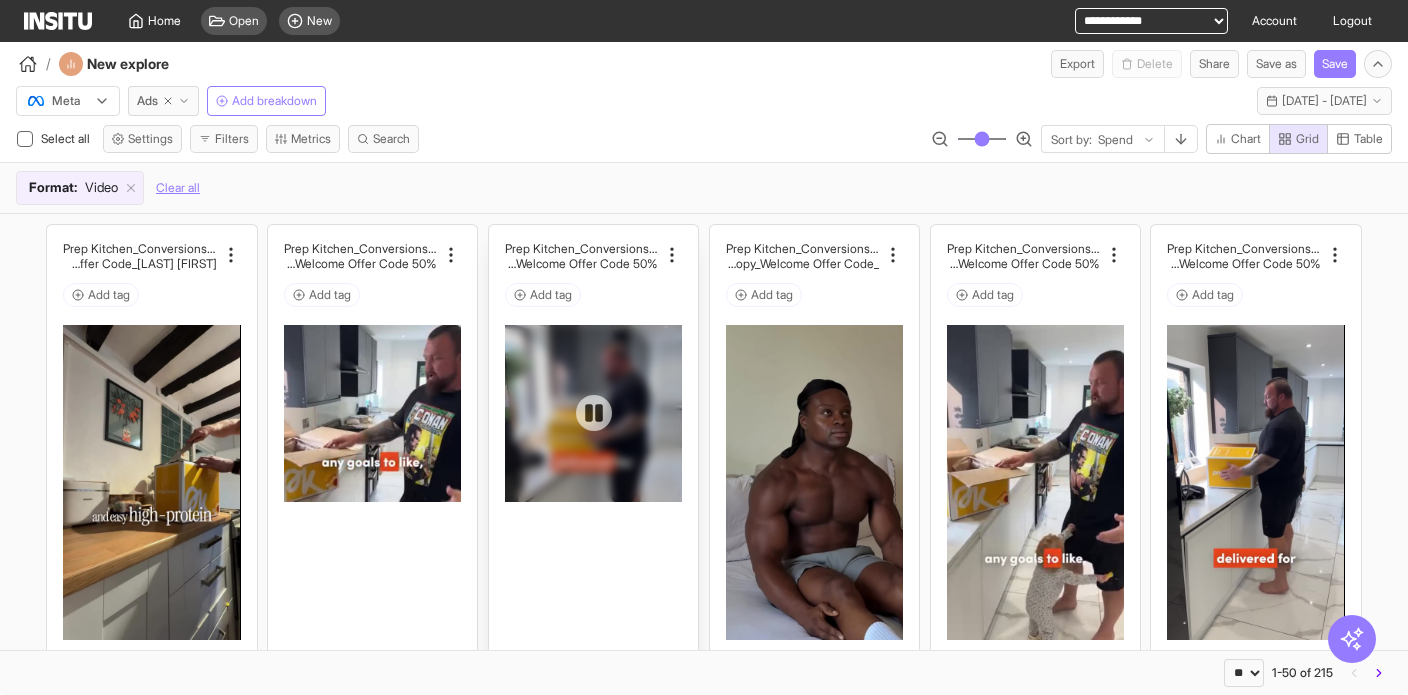 click 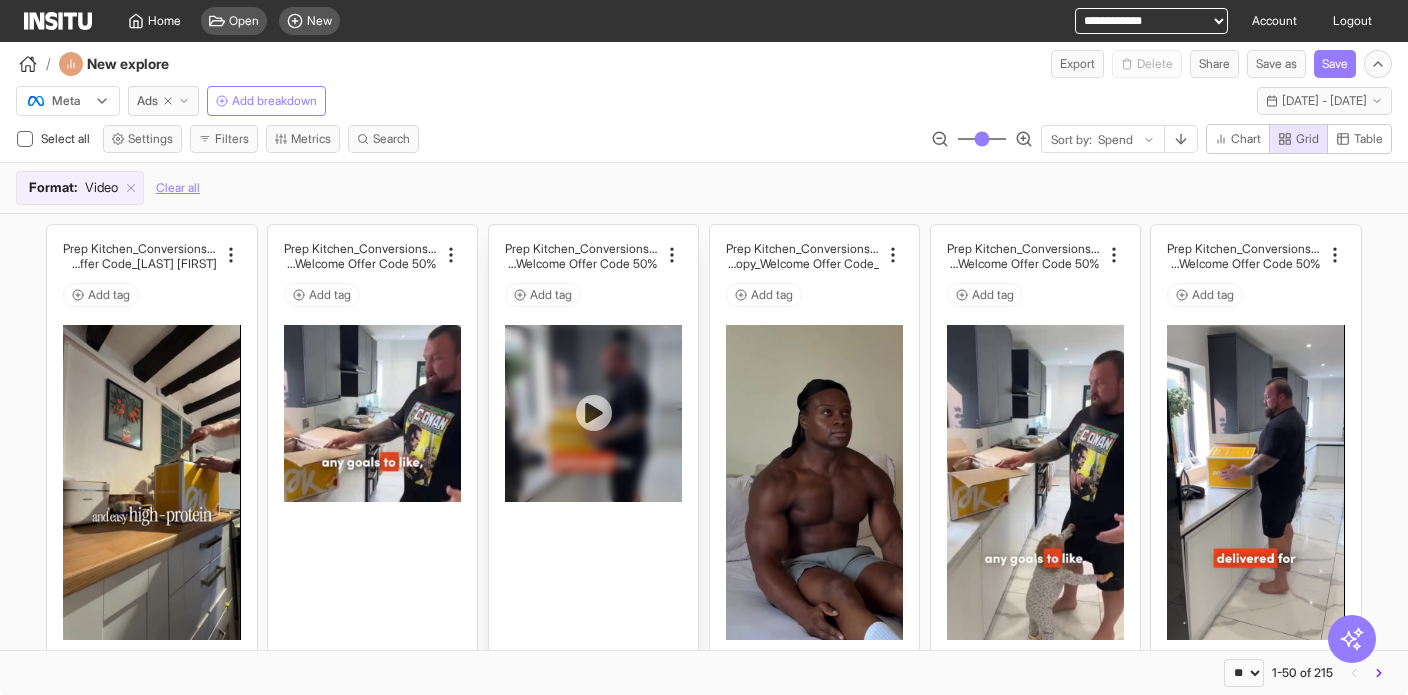 click 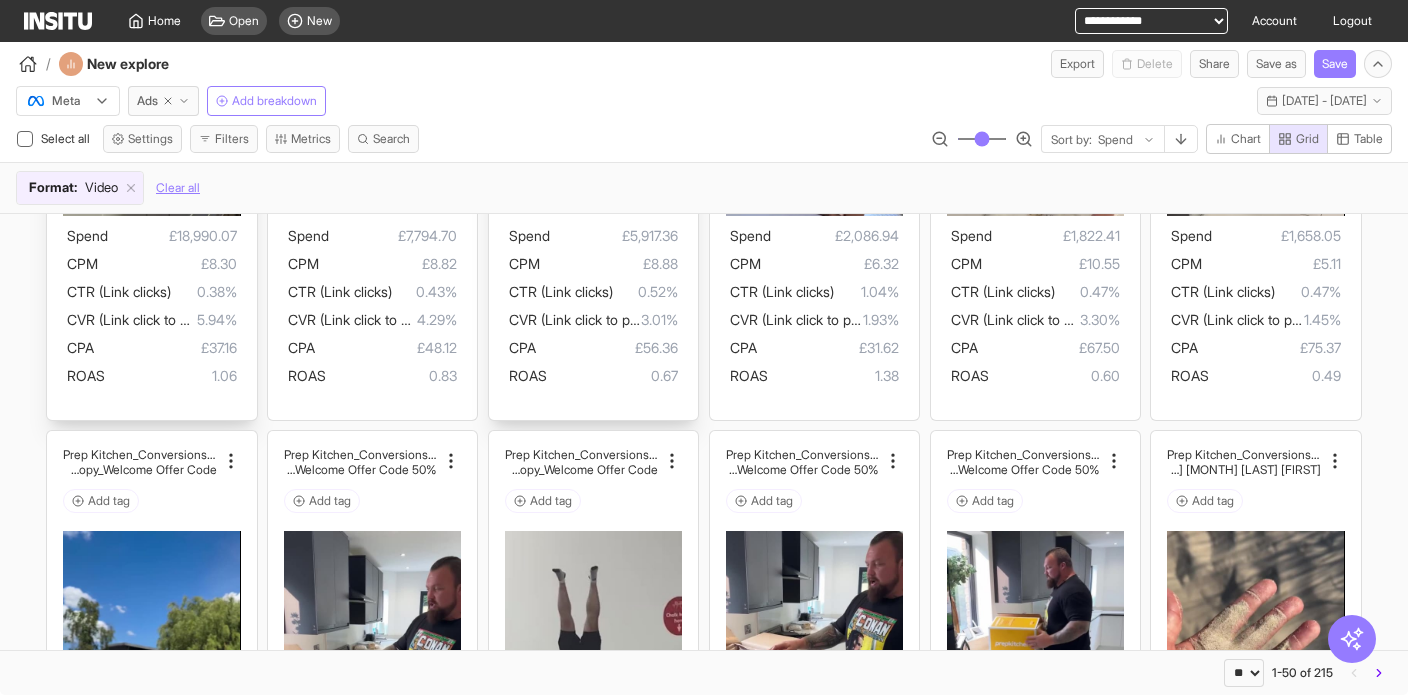 scroll, scrollTop: 0, scrollLeft: 0, axis: both 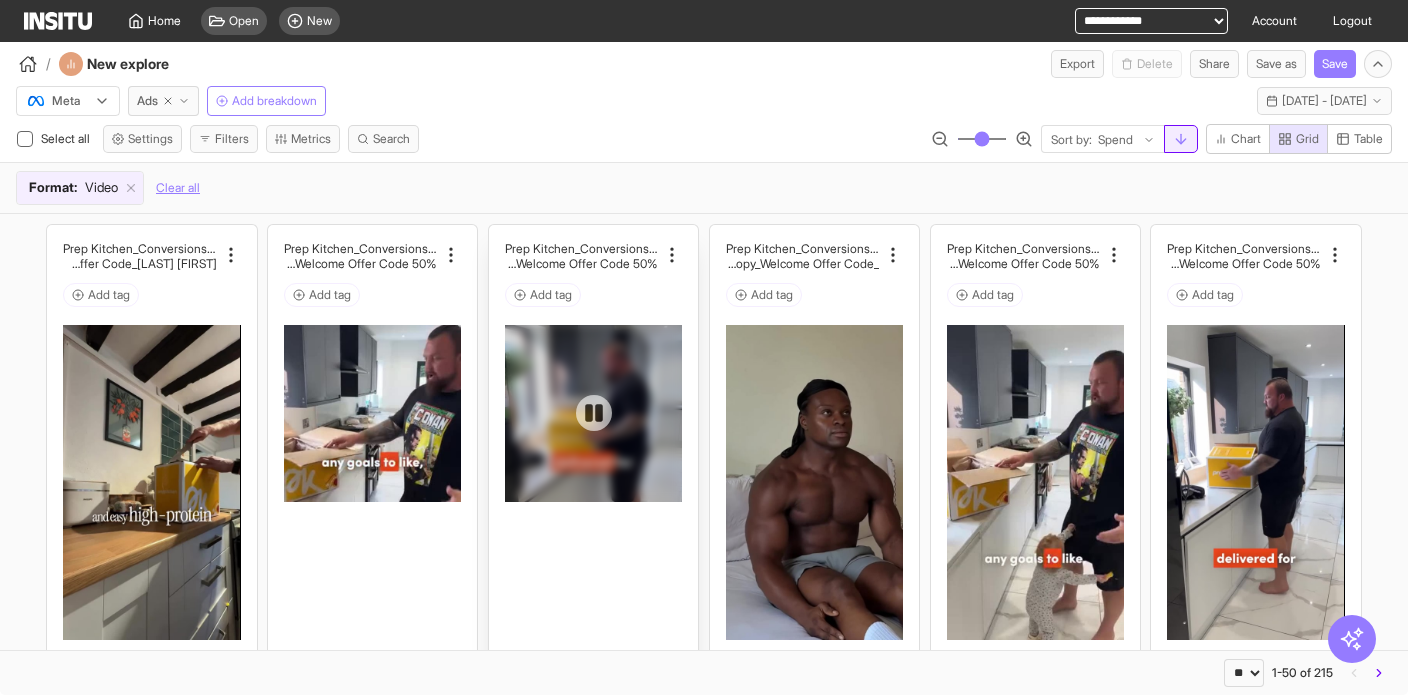 click 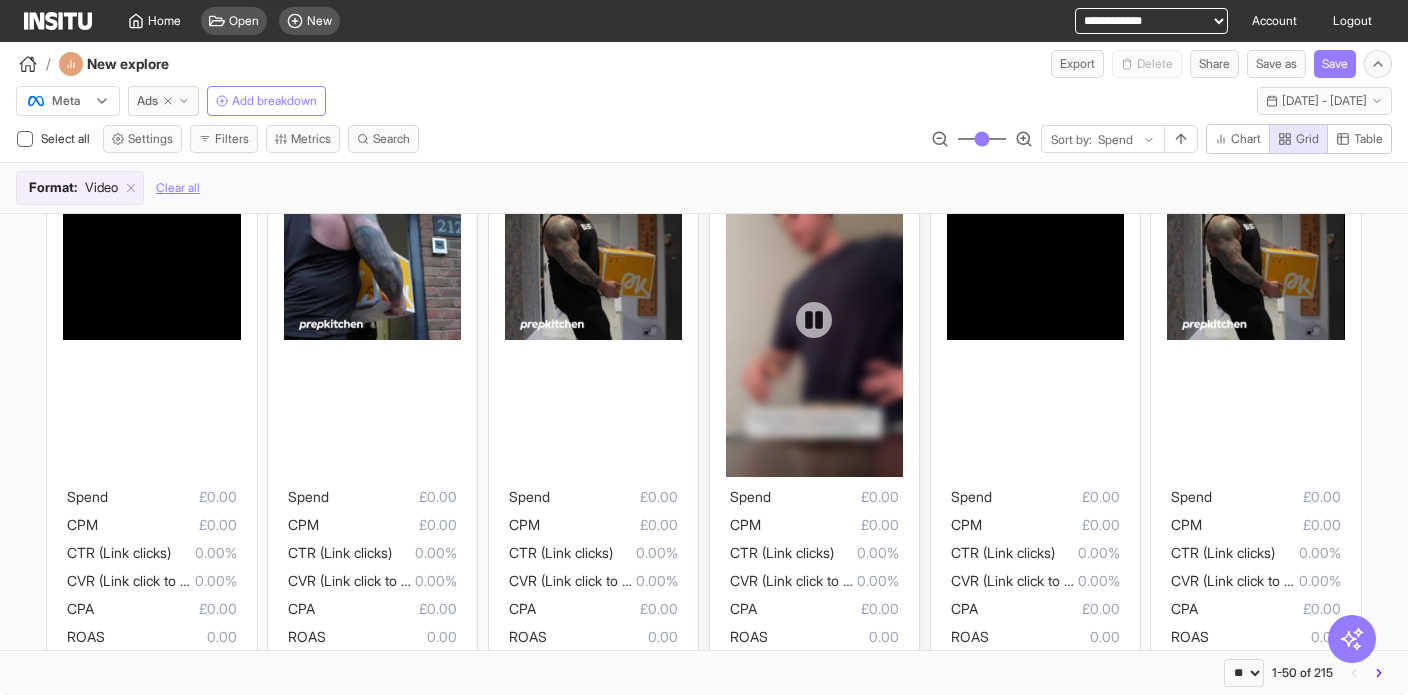 scroll, scrollTop: 0, scrollLeft: 0, axis: both 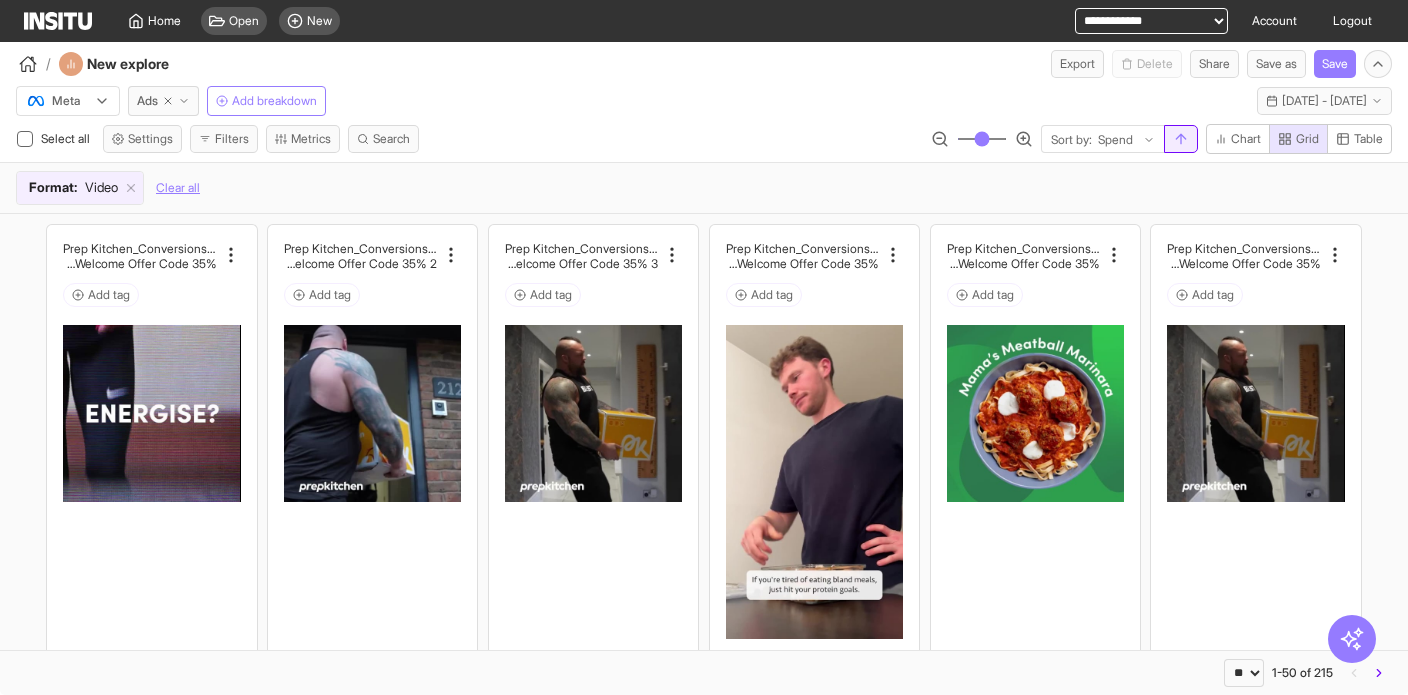 click 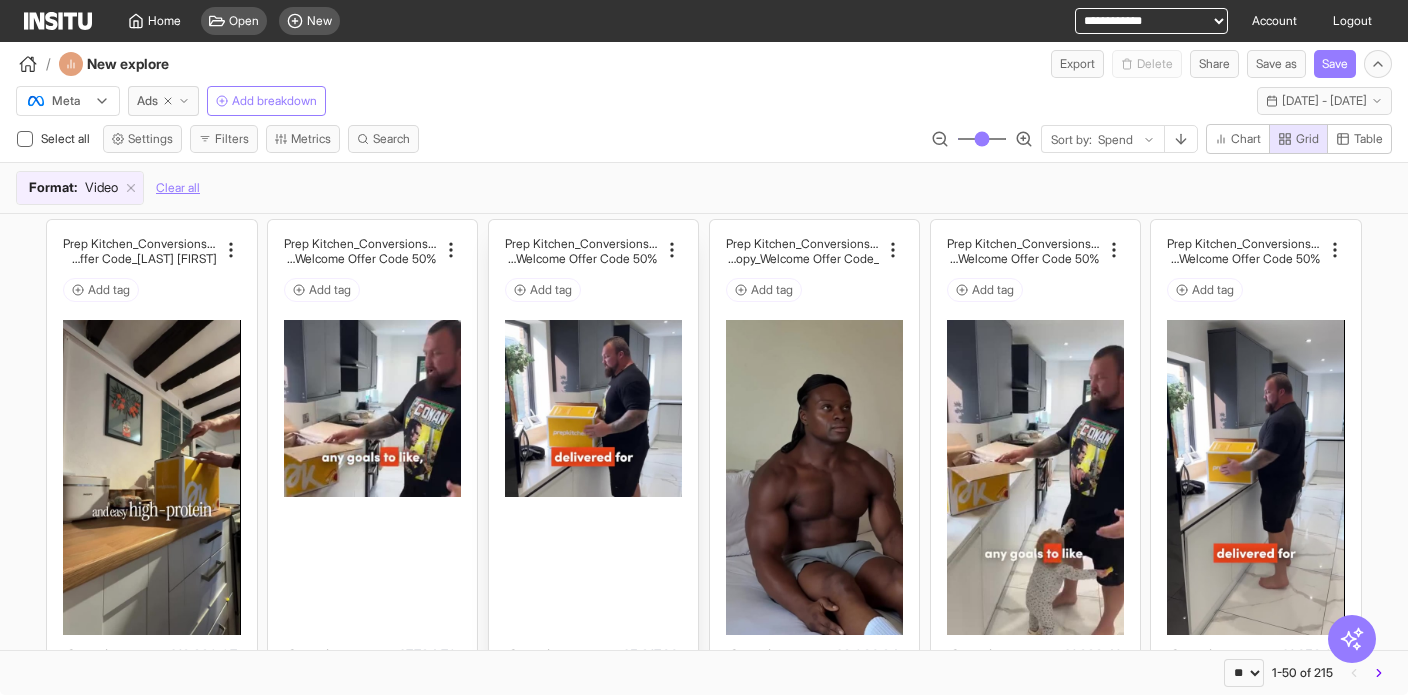 scroll, scrollTop: 0, scrollLeft: 0, axis: both 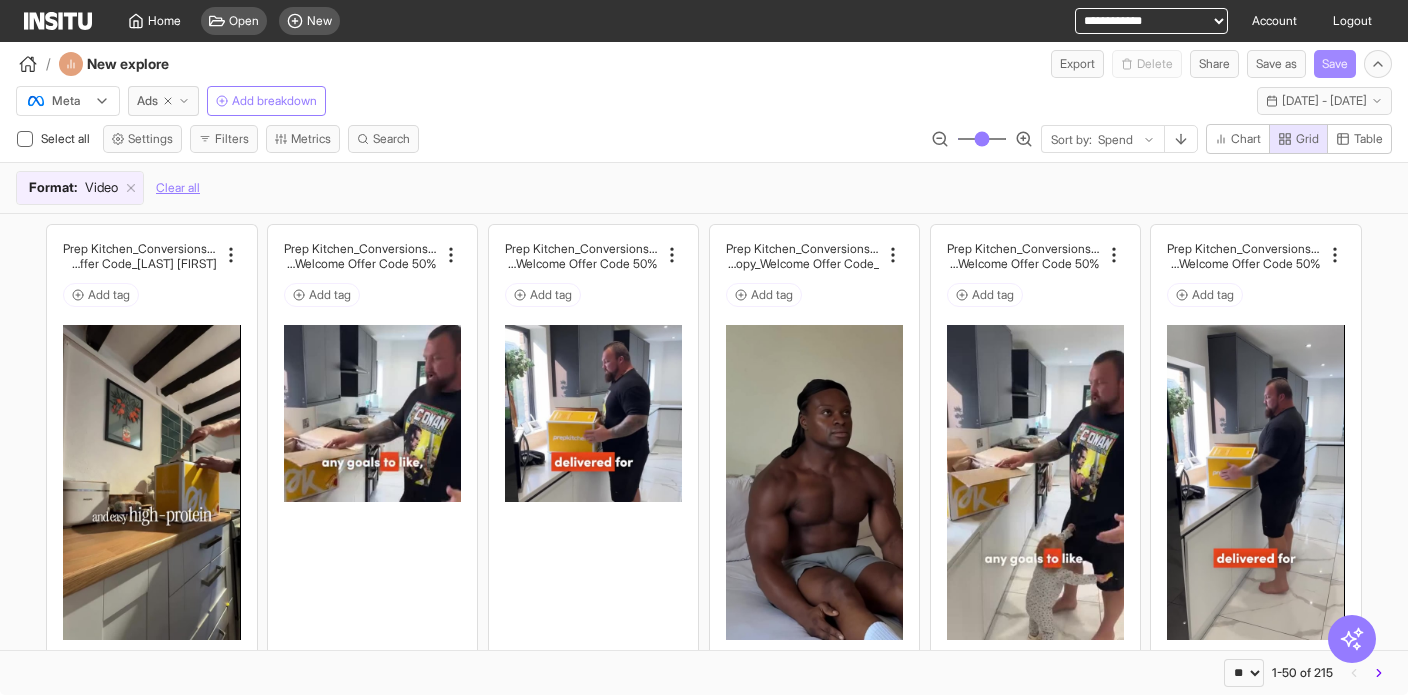 click on "Save" at bounding box center (1335, 64) 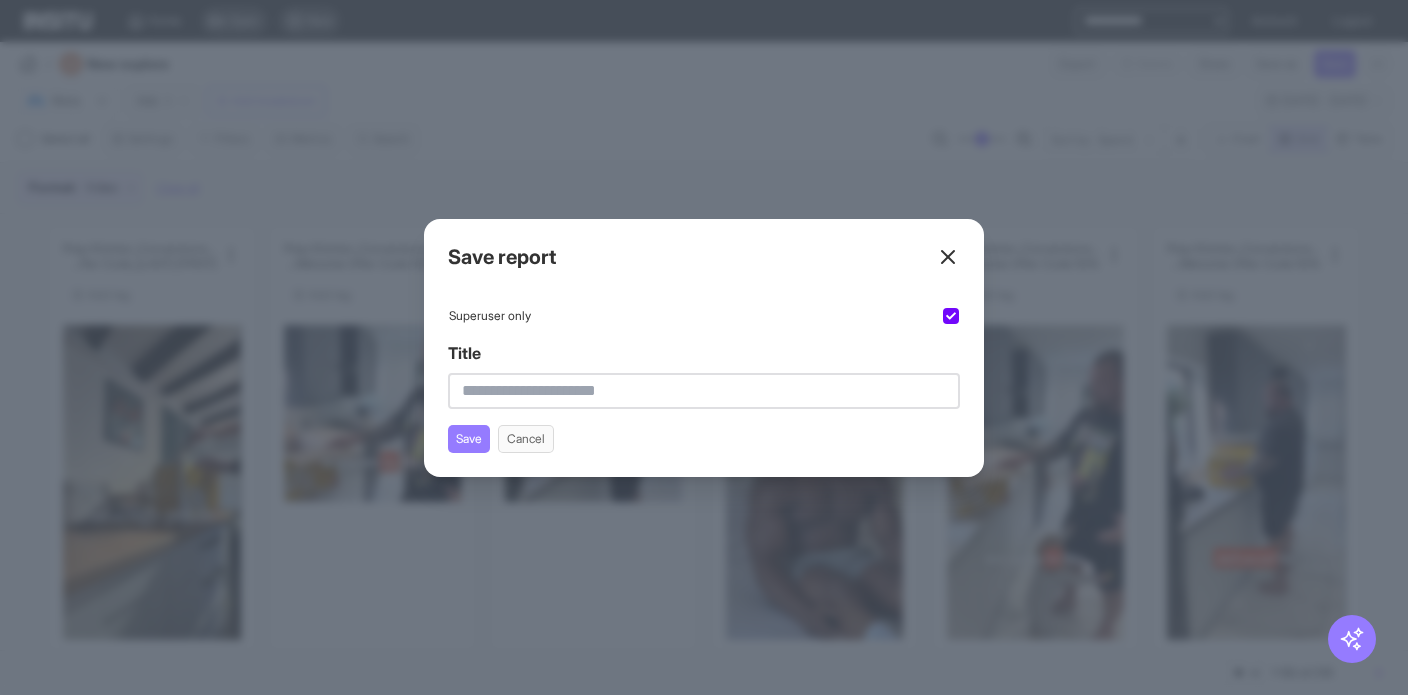 click on "Title" at bounding box center (704, 391) 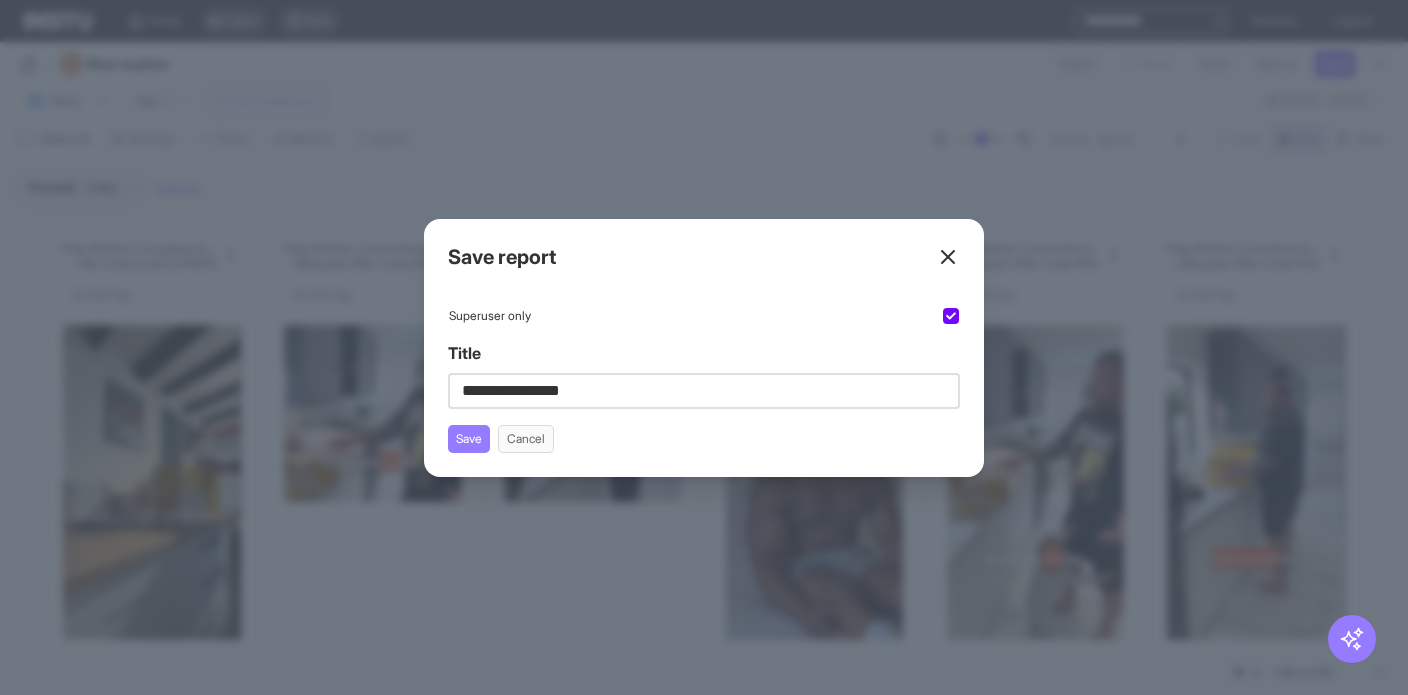 type on "**********" 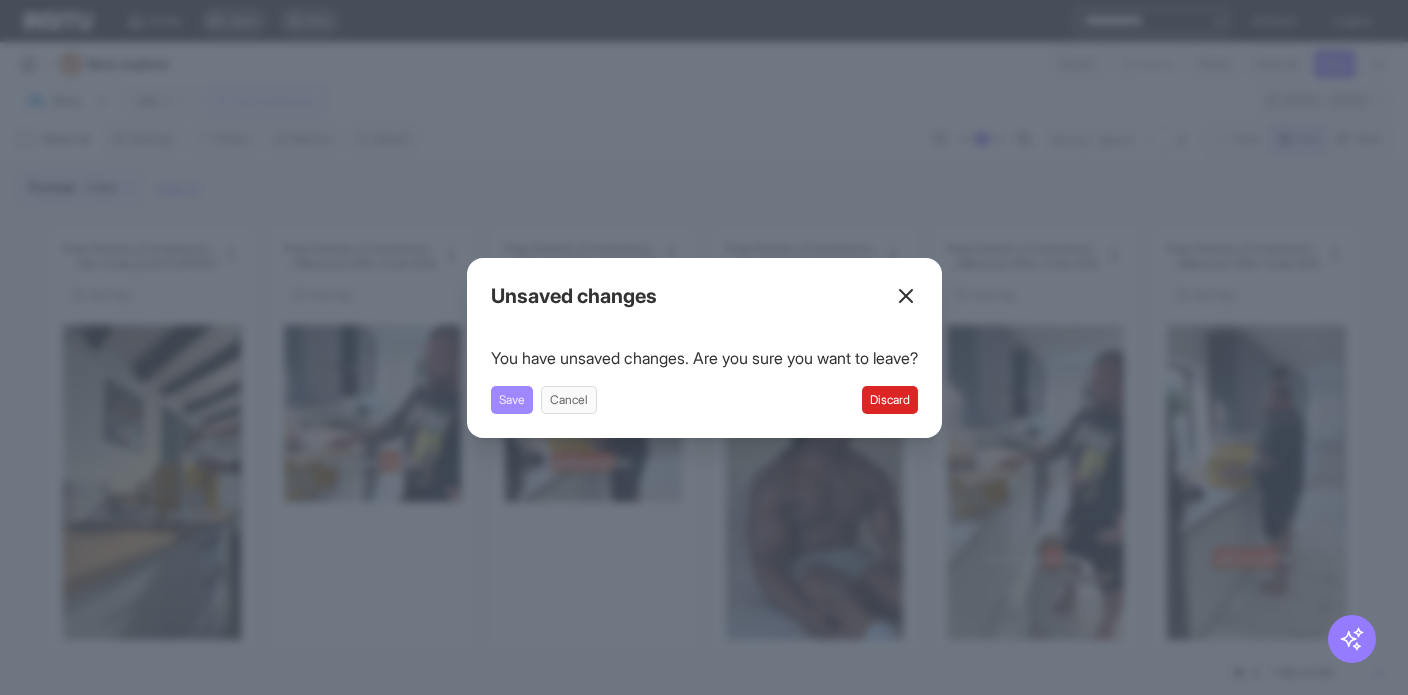 click on "Save" at bounding box center (512, 400) 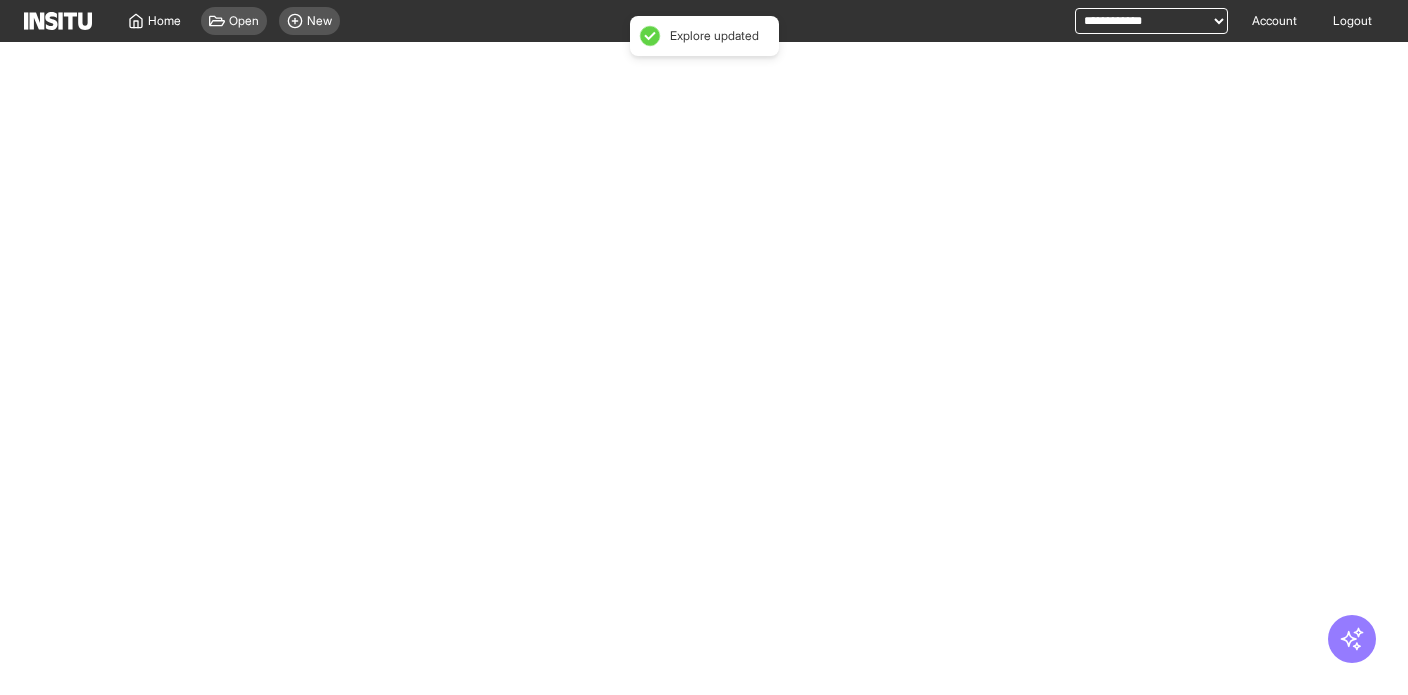select on "**" 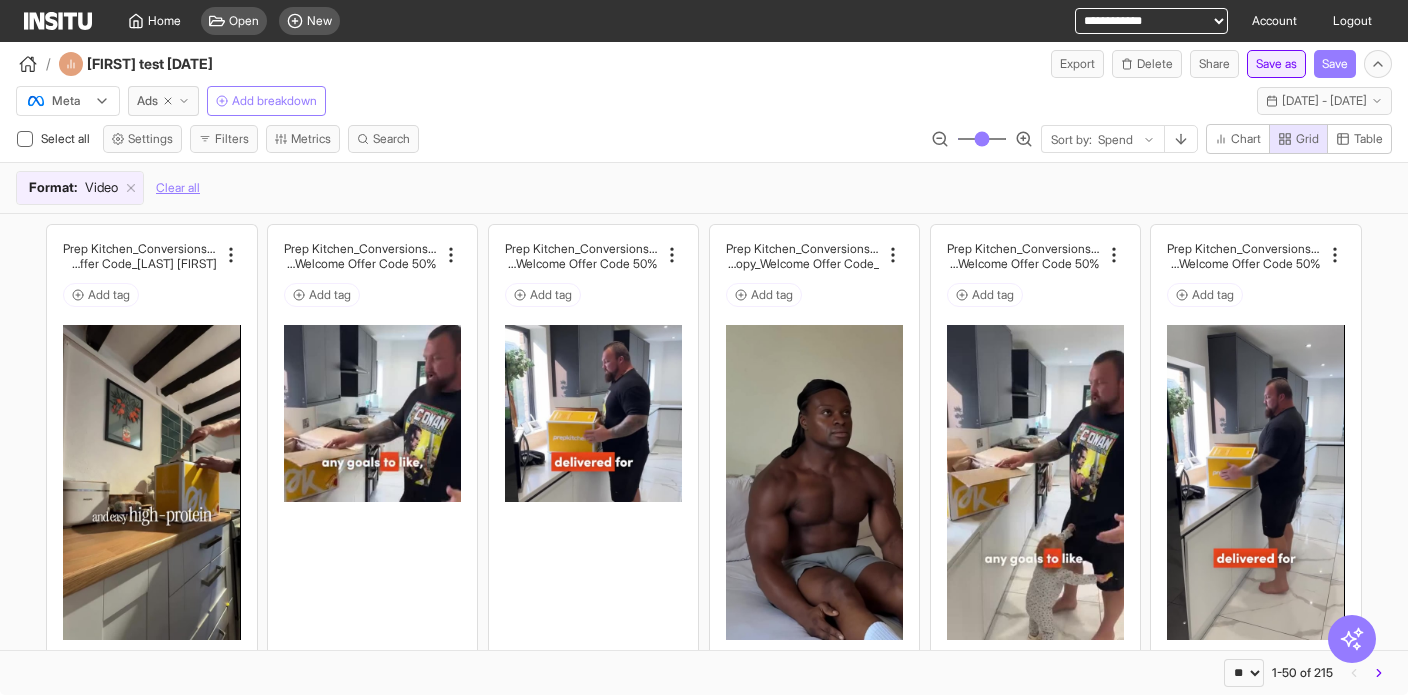 click on "Save as" at bounding box center [1276, 64] 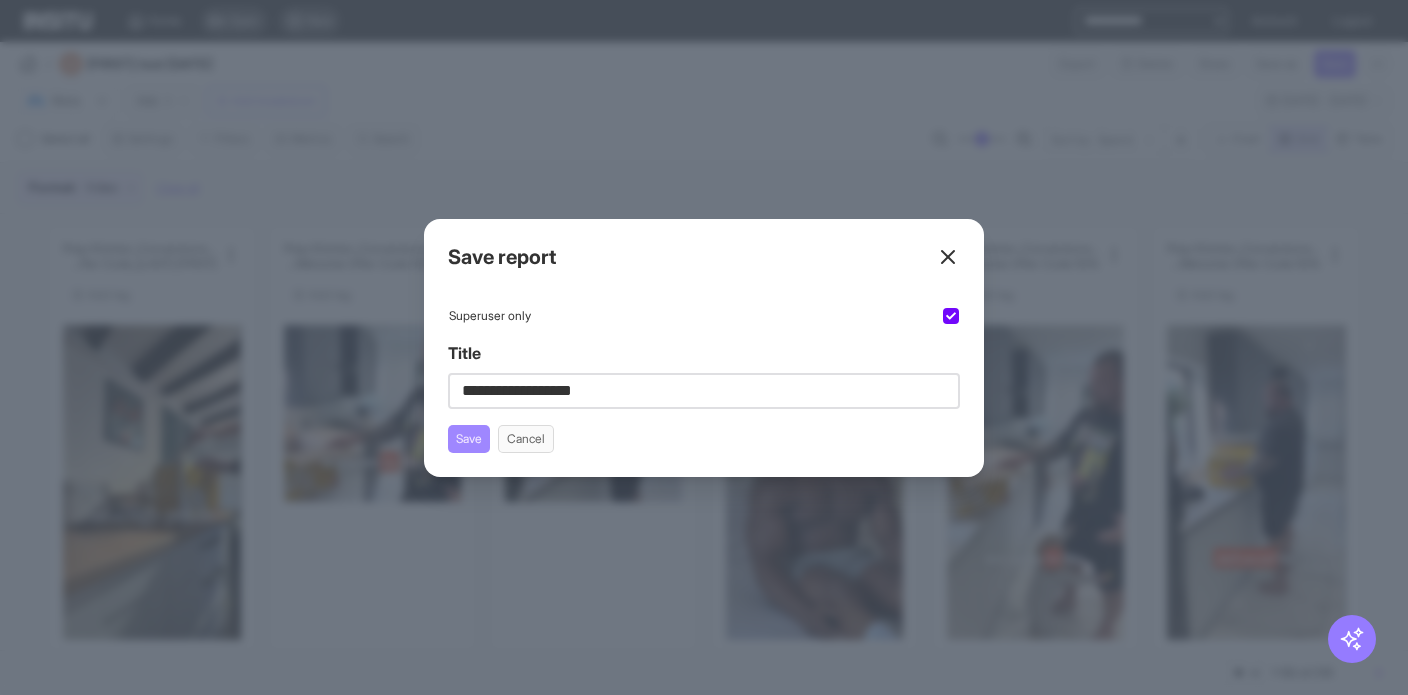type on "**********" 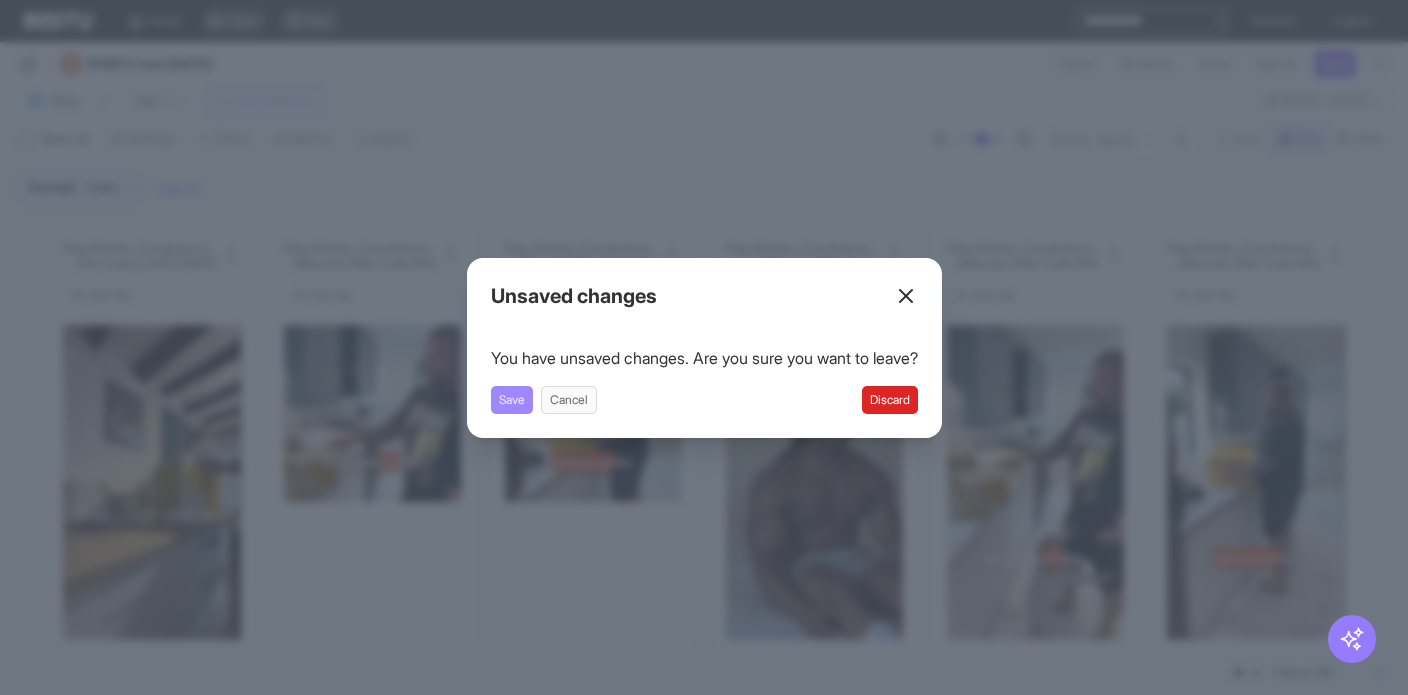 click on "Save" at bounding box center [512, 400] 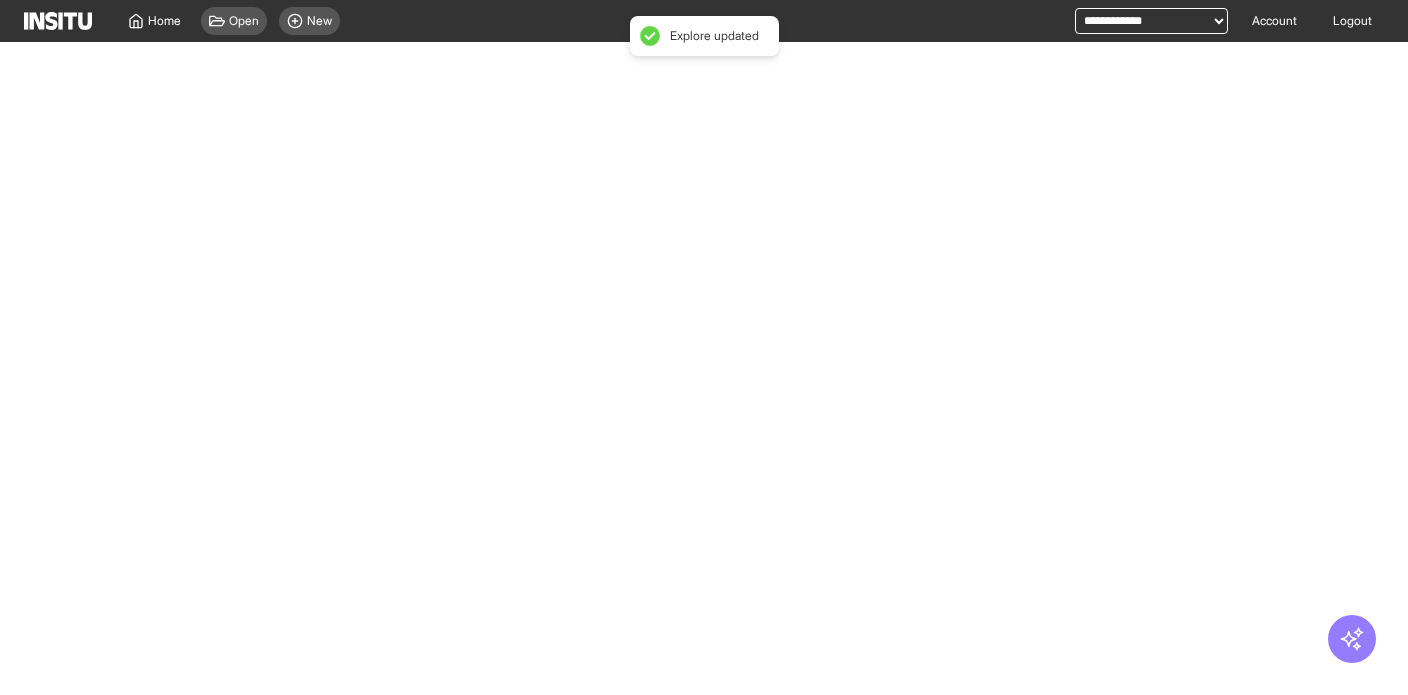 select on "**" 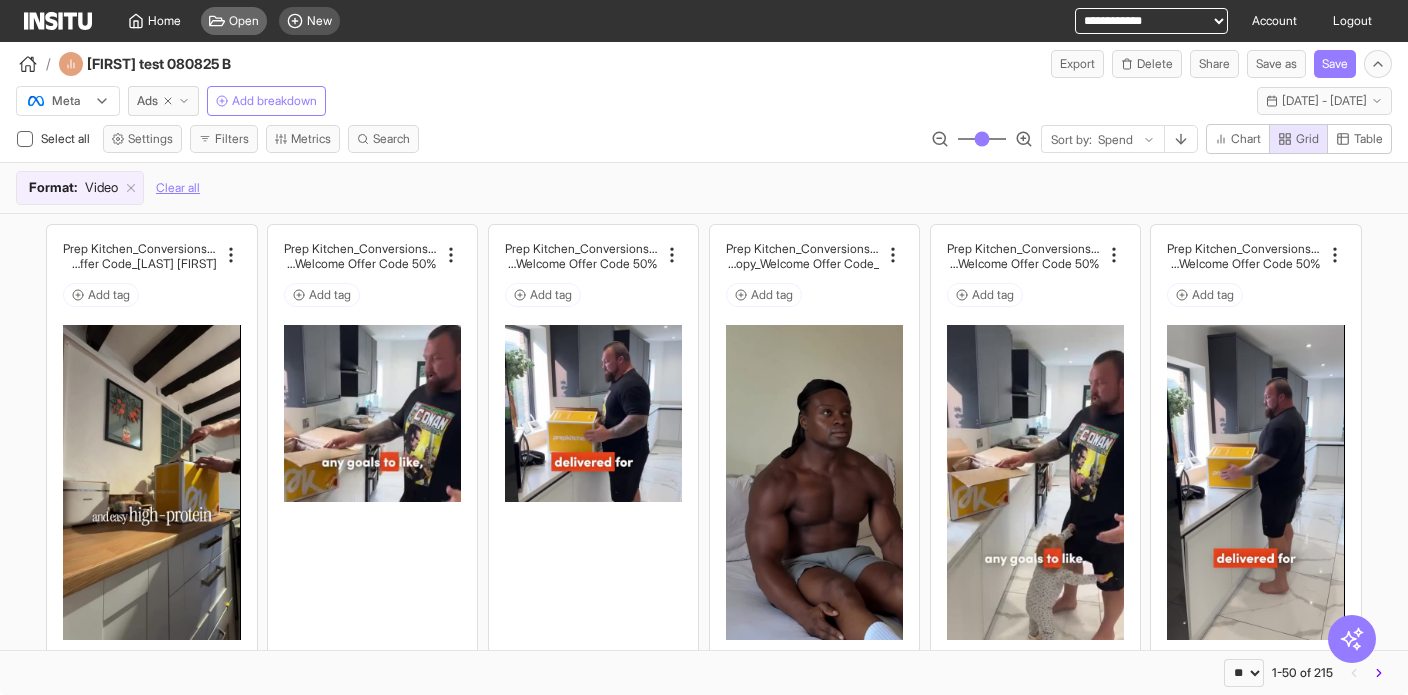 click on "Open" at bounding box center [244, 21] 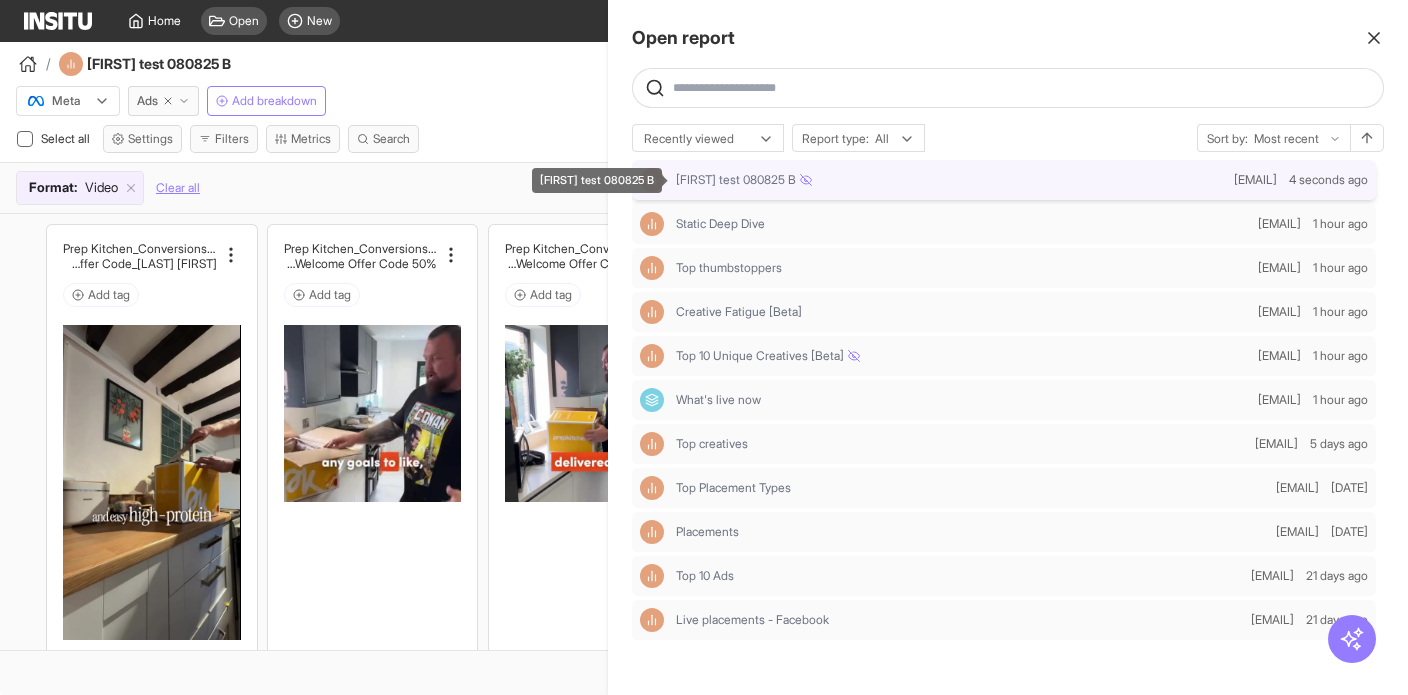 click on "[FIRST] test 080825 B" at bounding box center [951, 180] 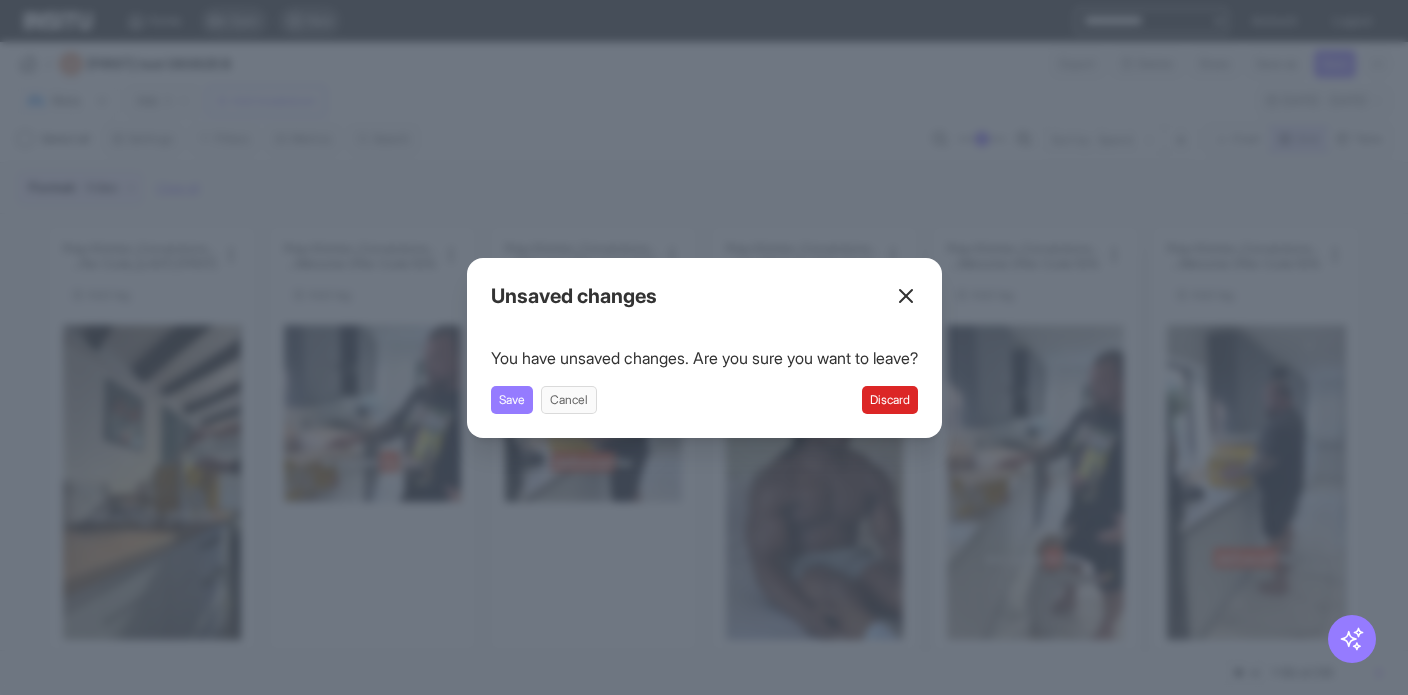 drag, startPoint x: 917, startPoint y: 295, endPoint x: 953, endPoint y: 259, distance: 50.91169 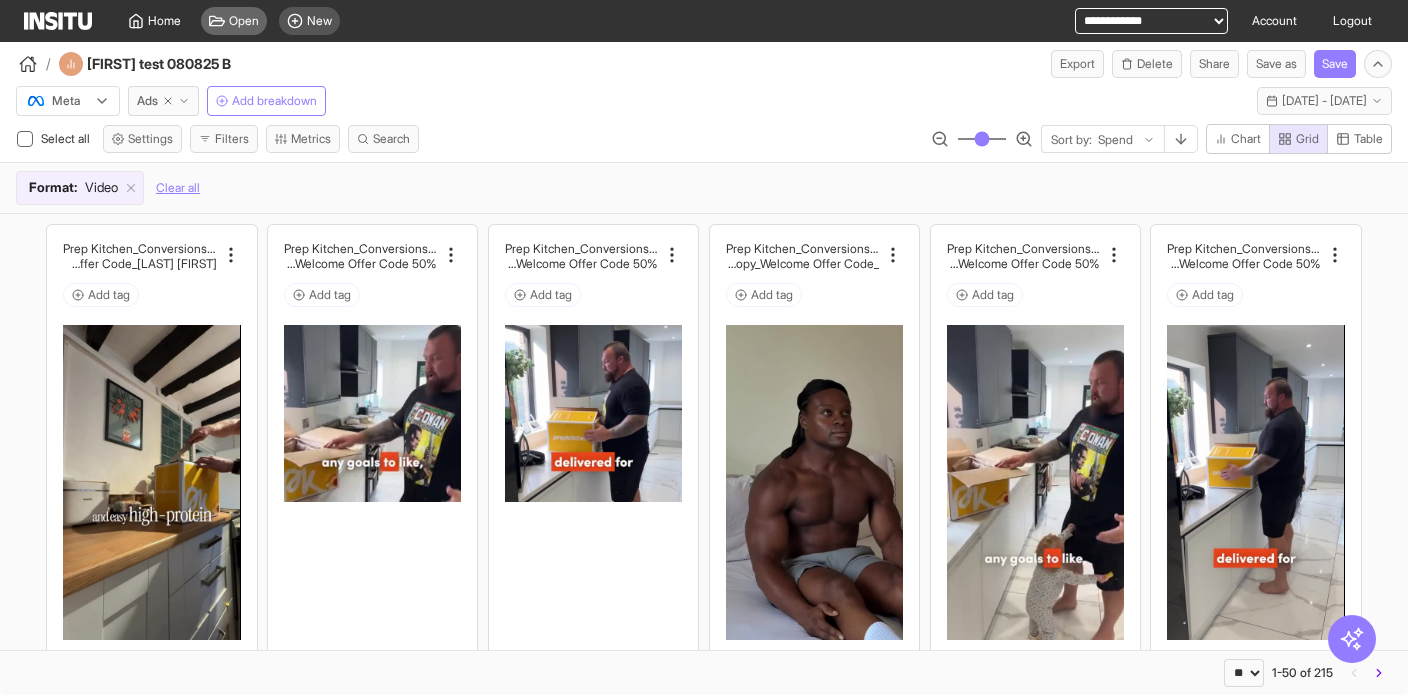 click on "Open" at bounding box center [244, 21] 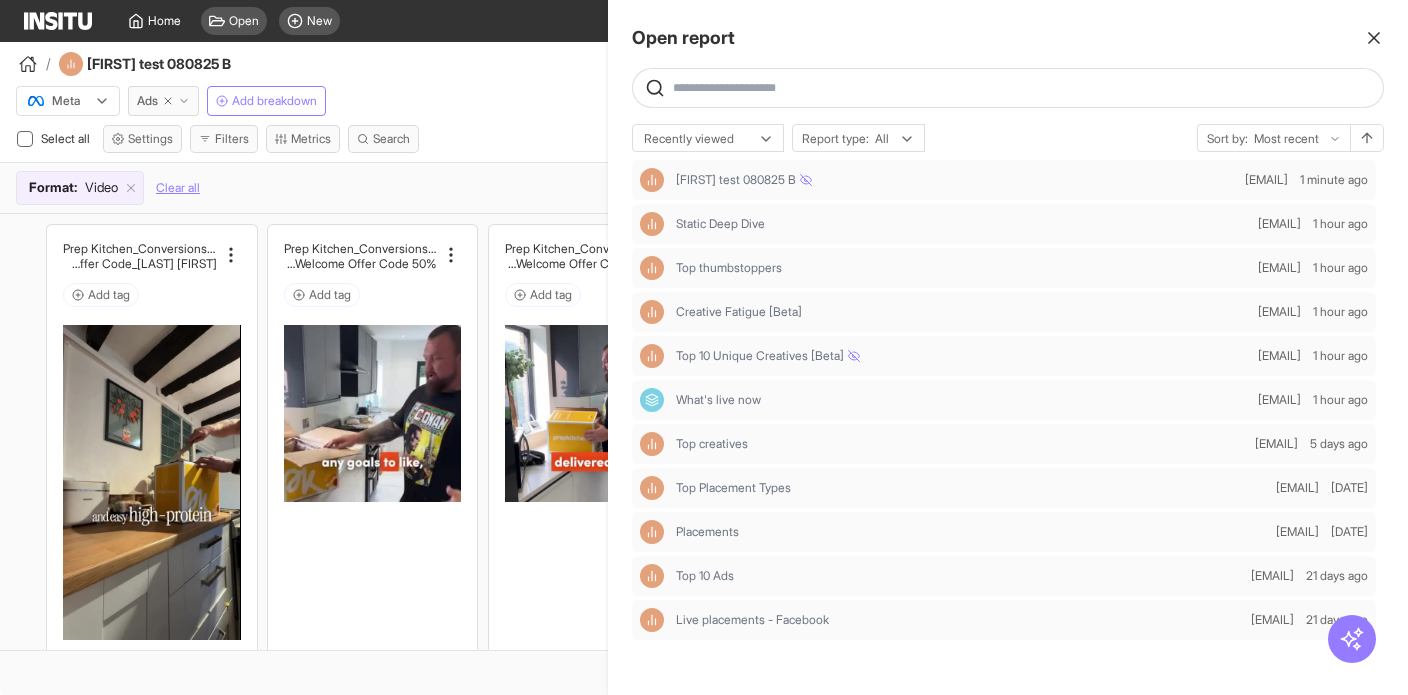 click at bounding box center [704, 347] 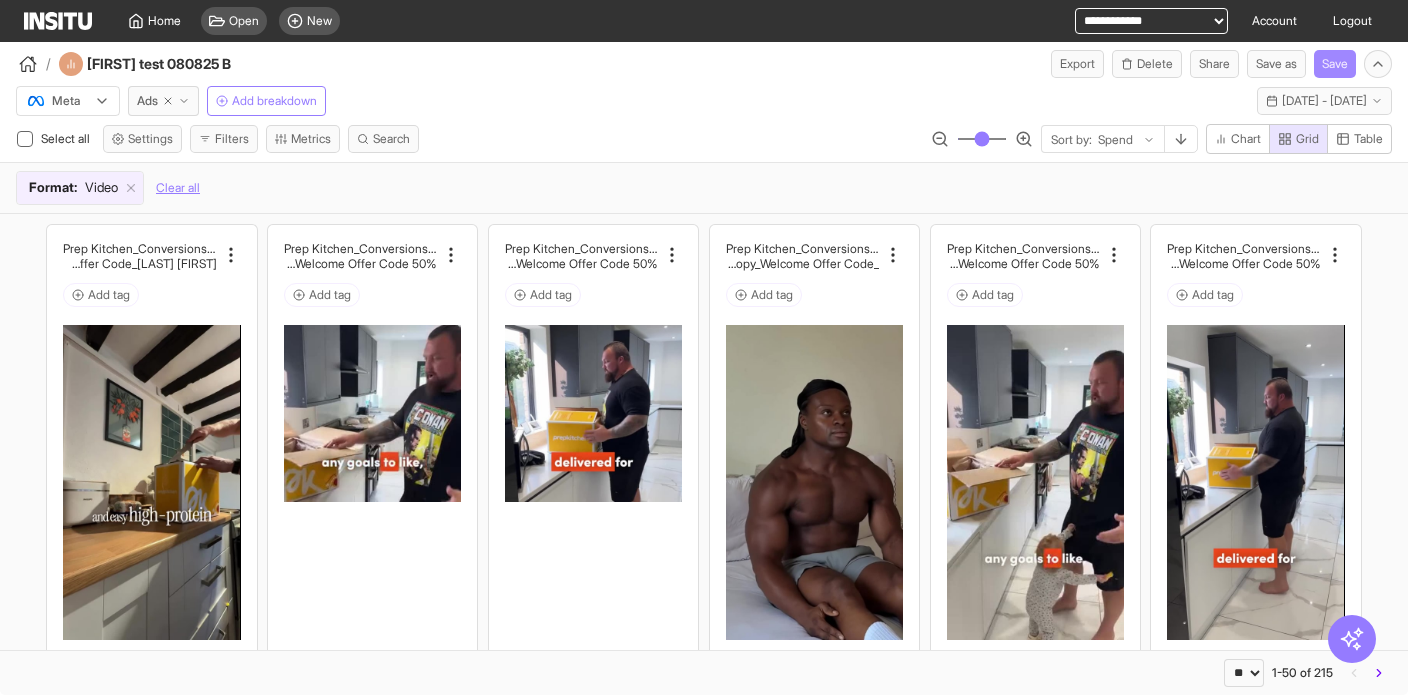 drag, startPoint x: 1333, startPoint y: 69, endPoint x: 1317, endPoint y: 70, distance: 16.03122 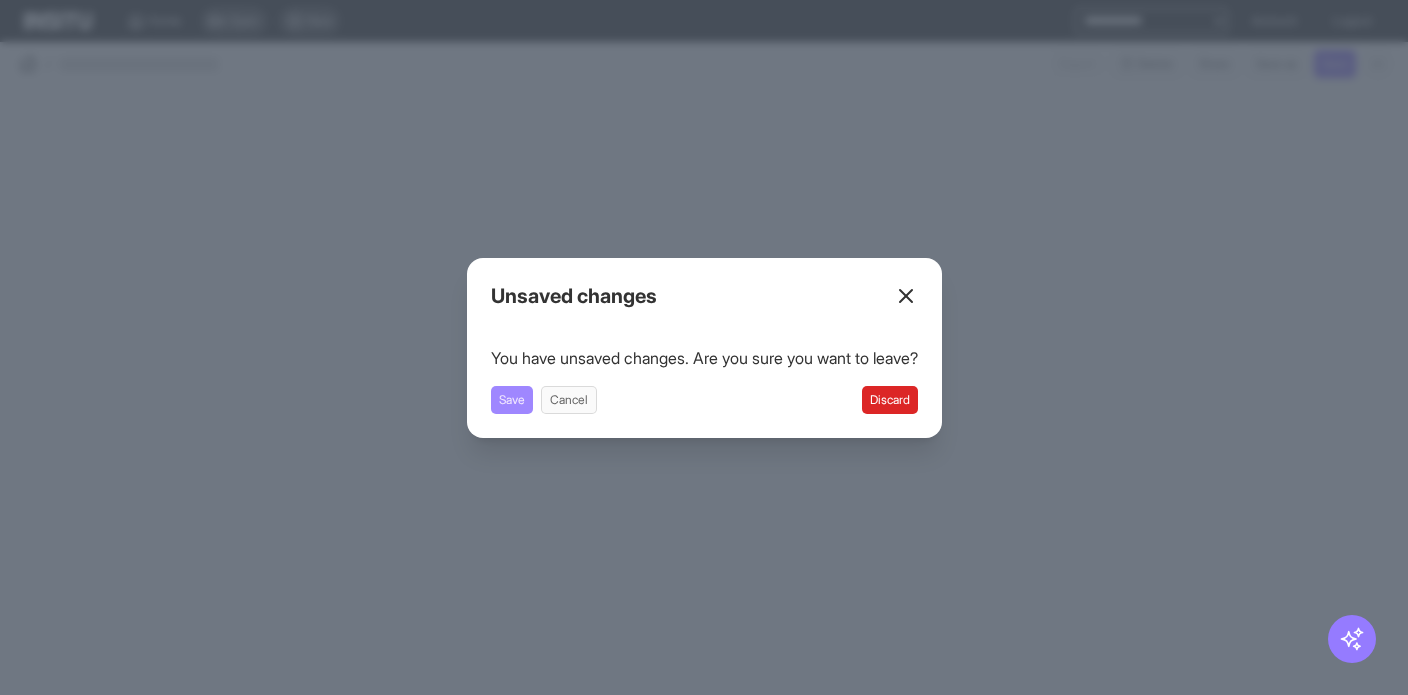 click on "Save" at bounding box center [512, 400] 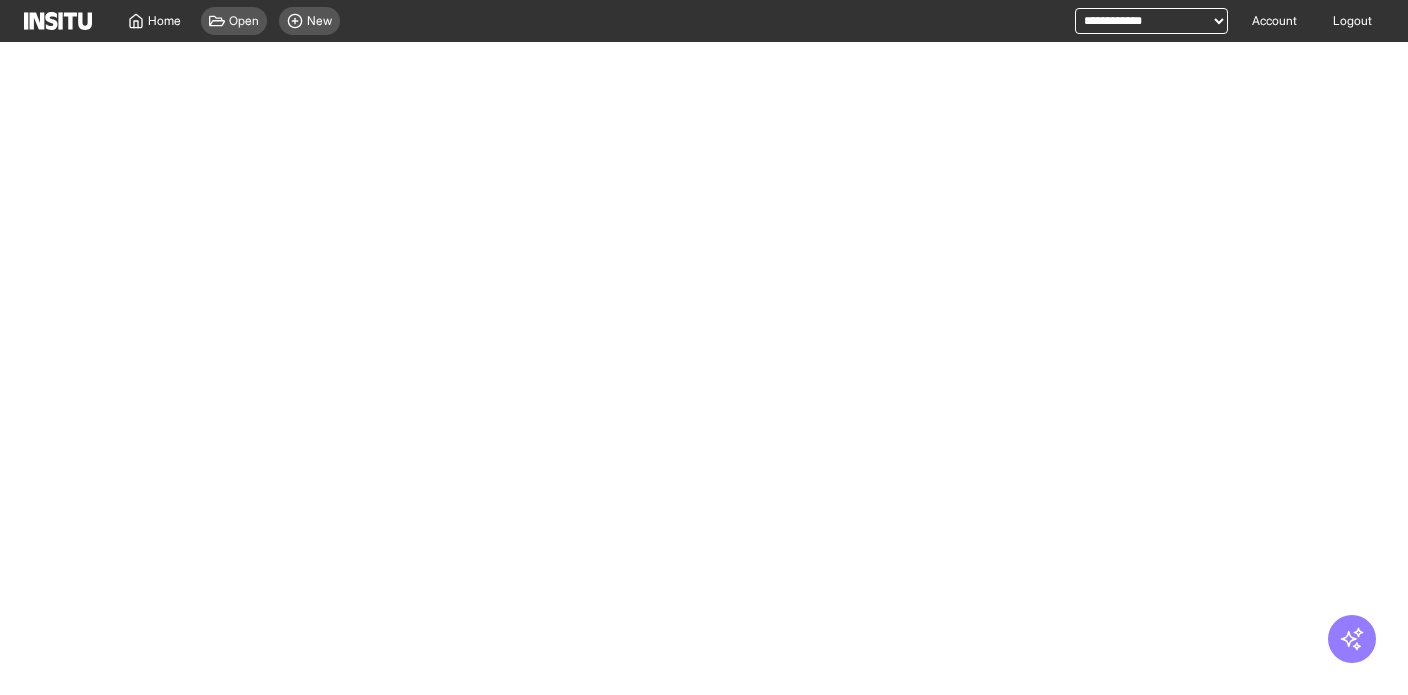 select on "**" 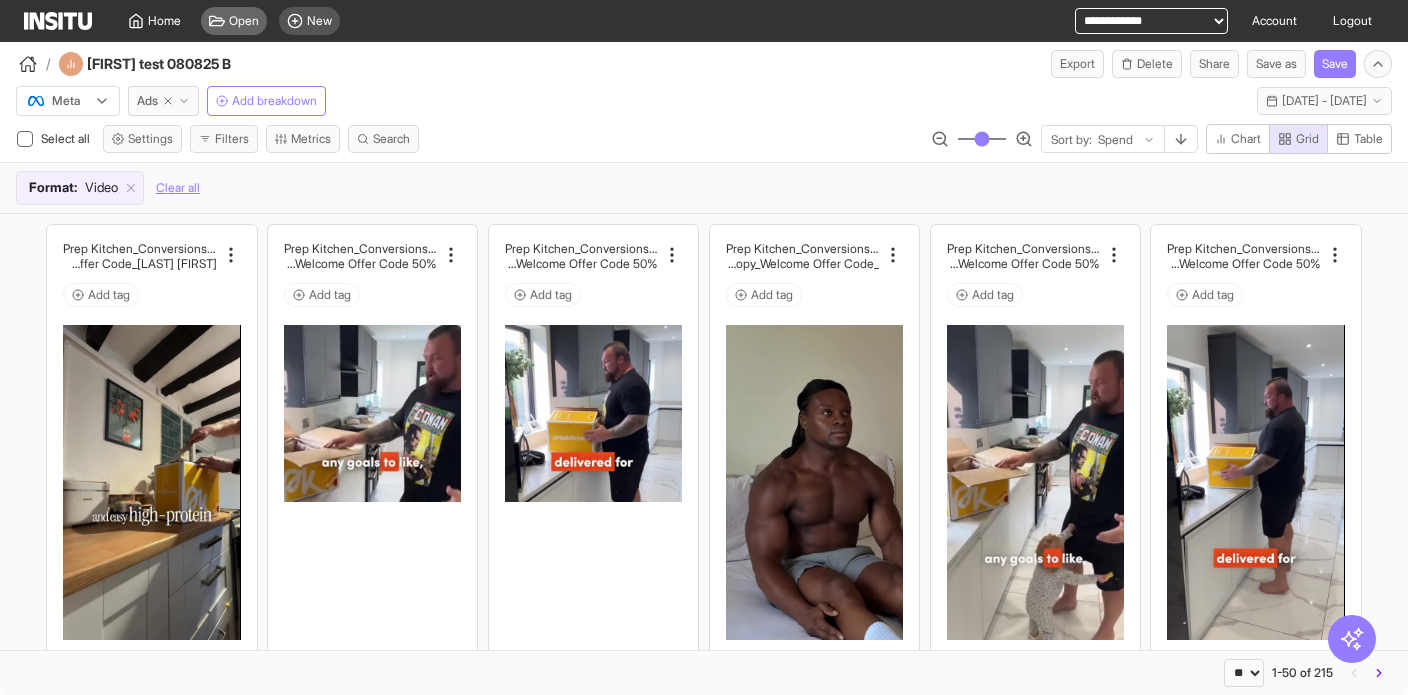 click on "Open" at bounding box center [244, 21] 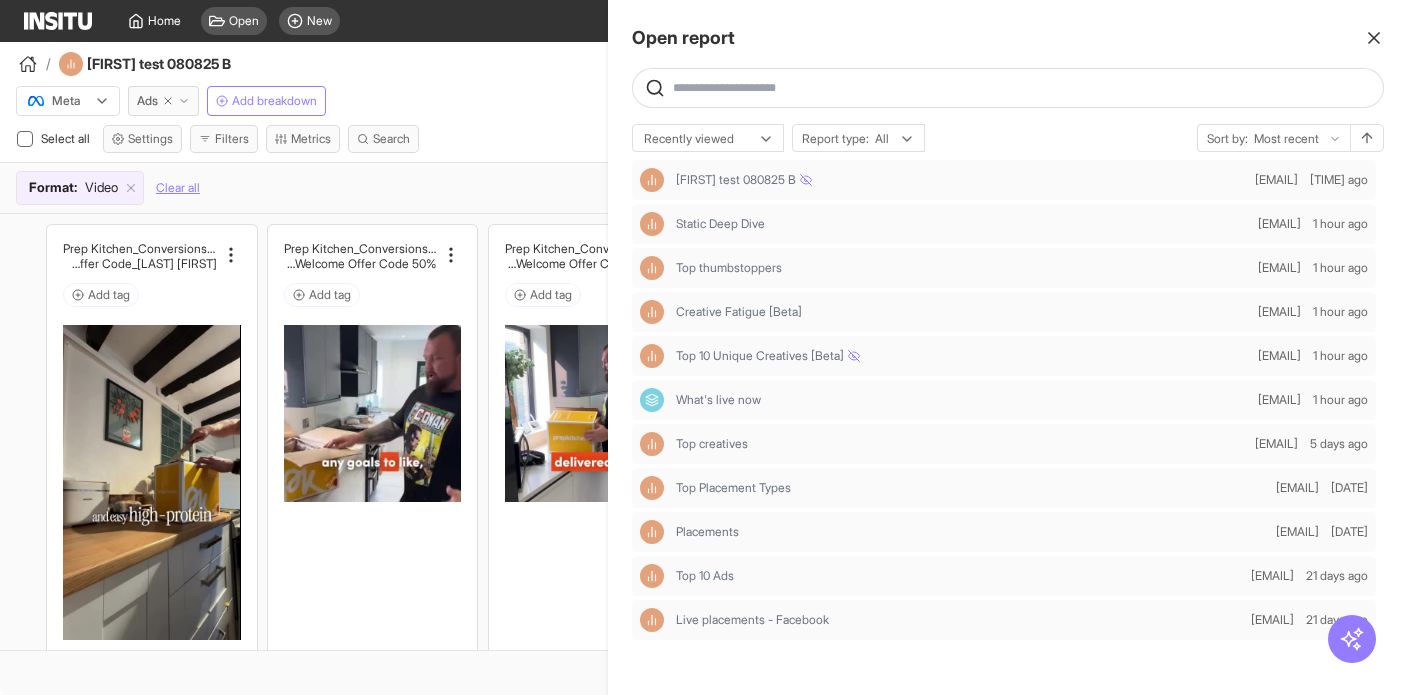 click 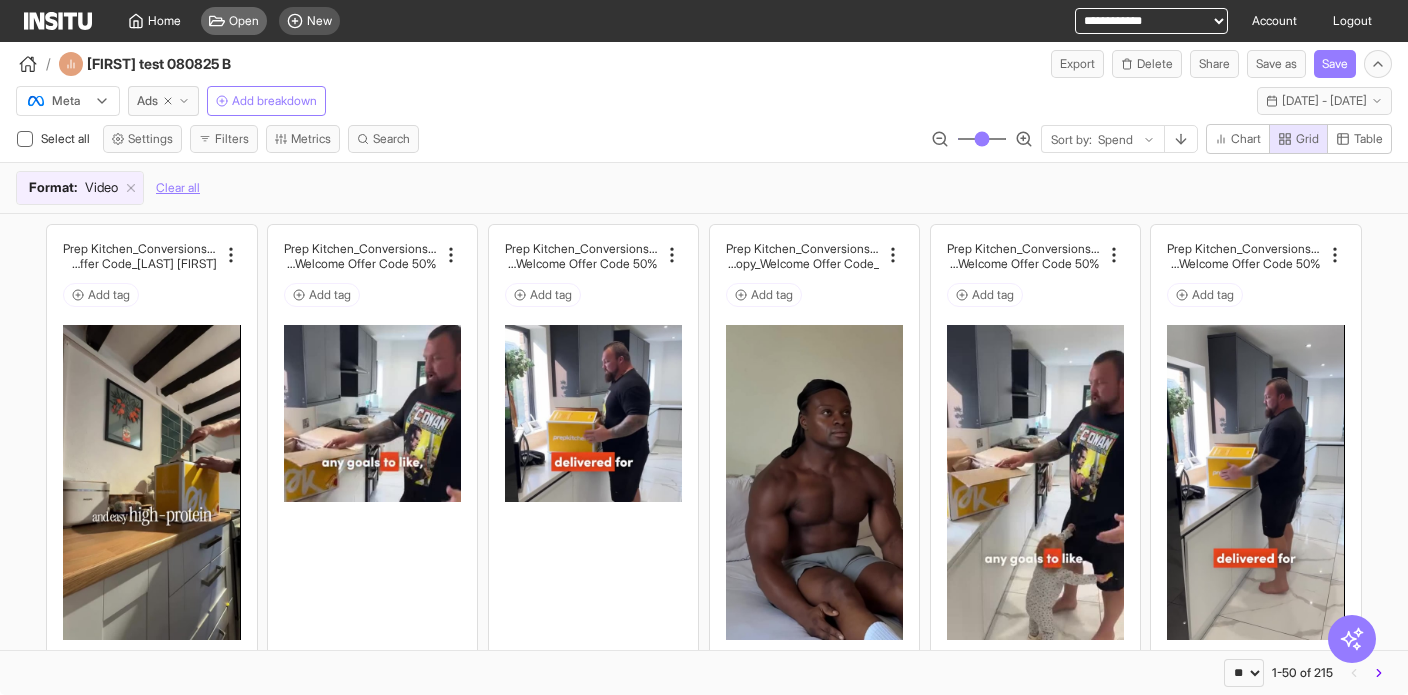 click 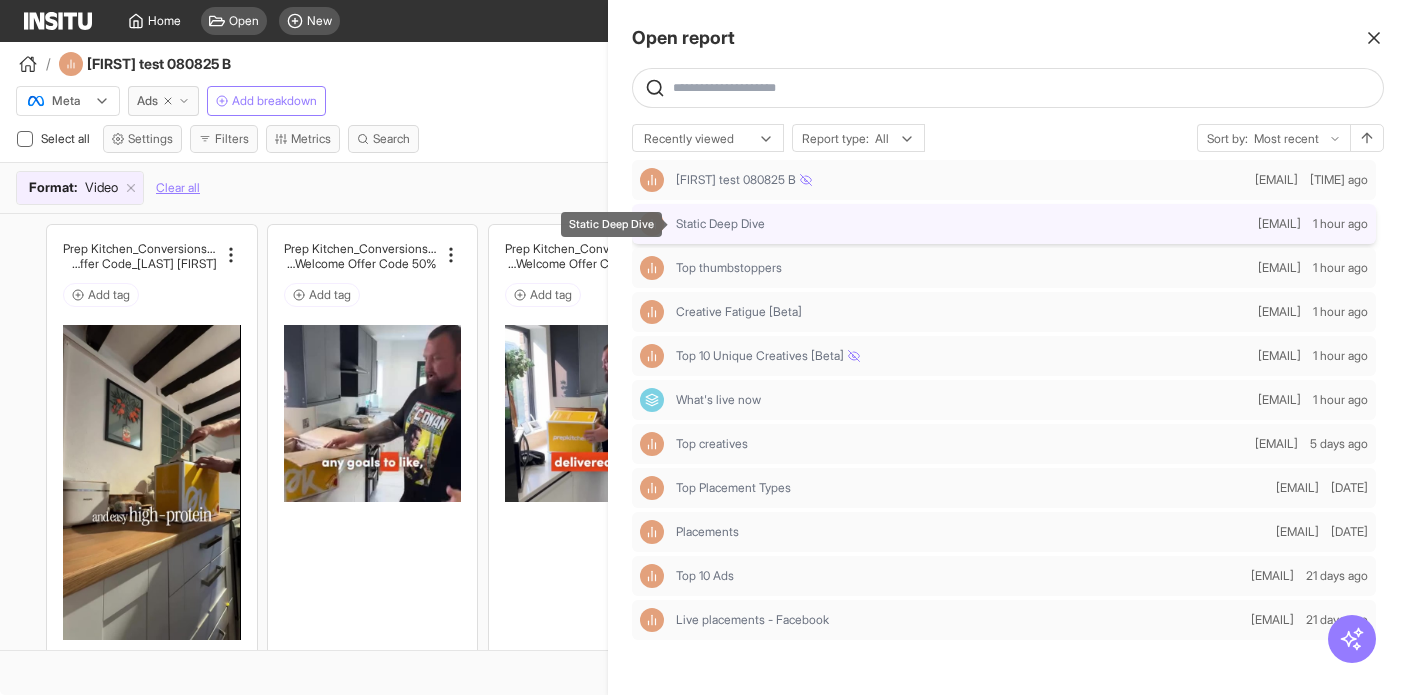 click on "Static Deep Dive" at bounding box center [963, 224] 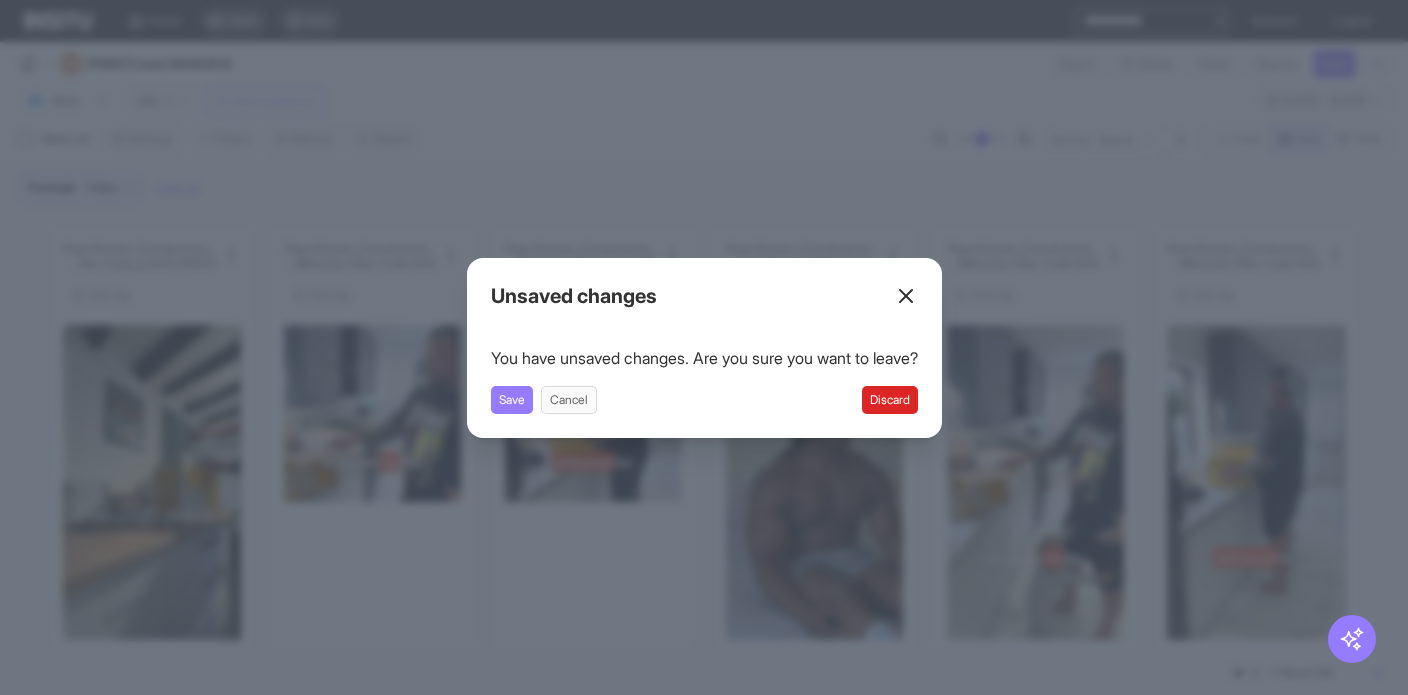 click 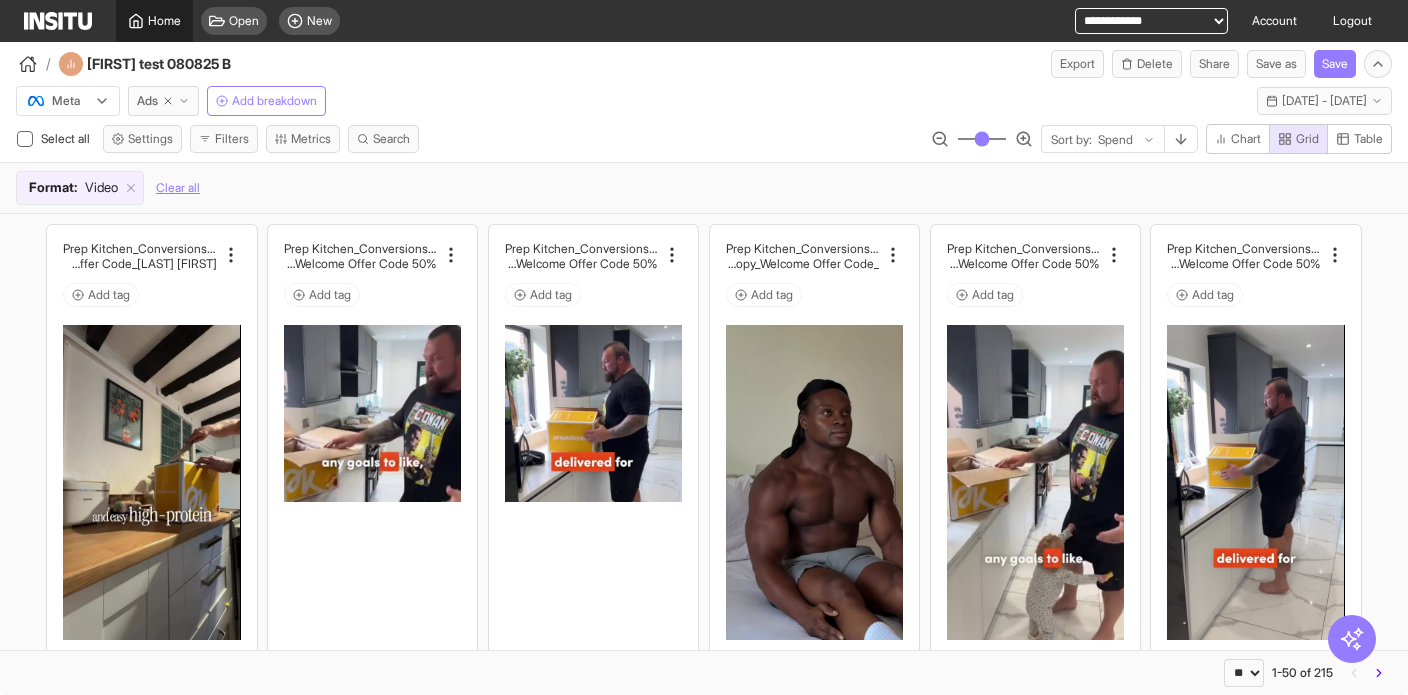 click on "Home" at bounding box center [164, 21] 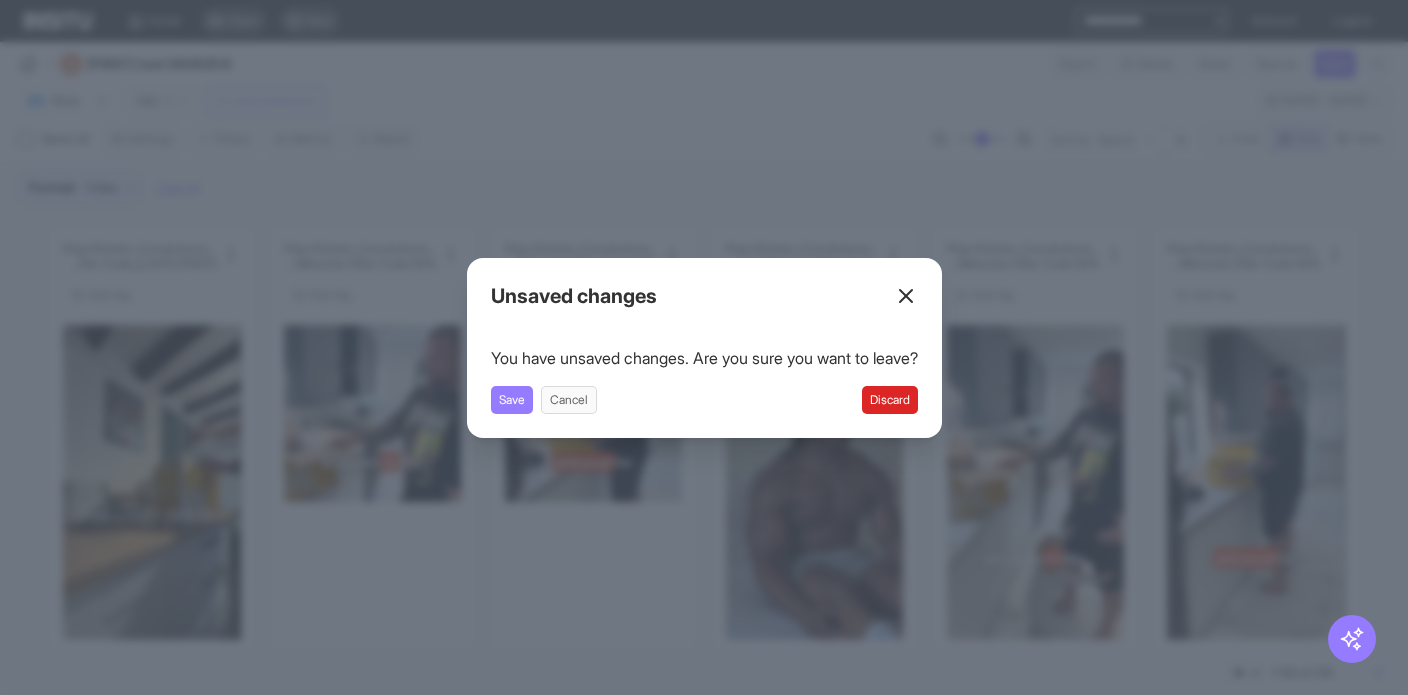 click on "Discard" at bounding box center [890, 400] 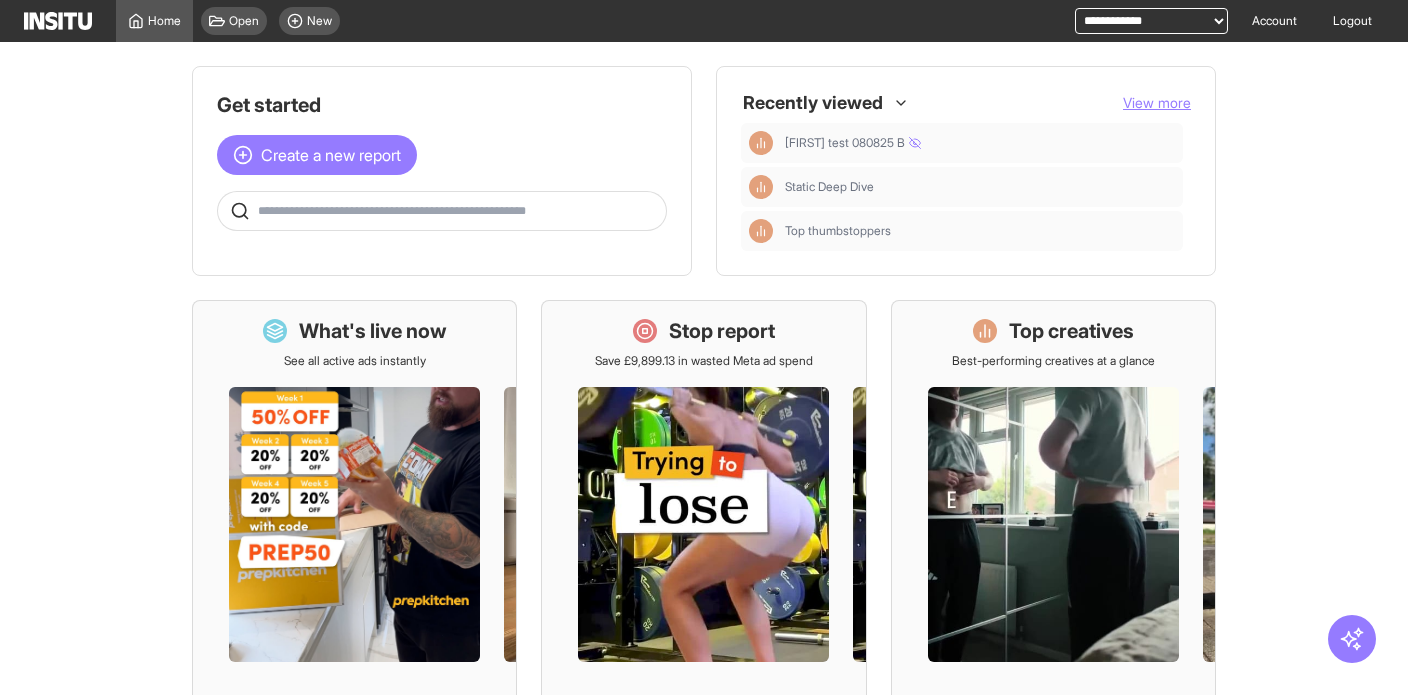 click at bounding box center [442, 211] 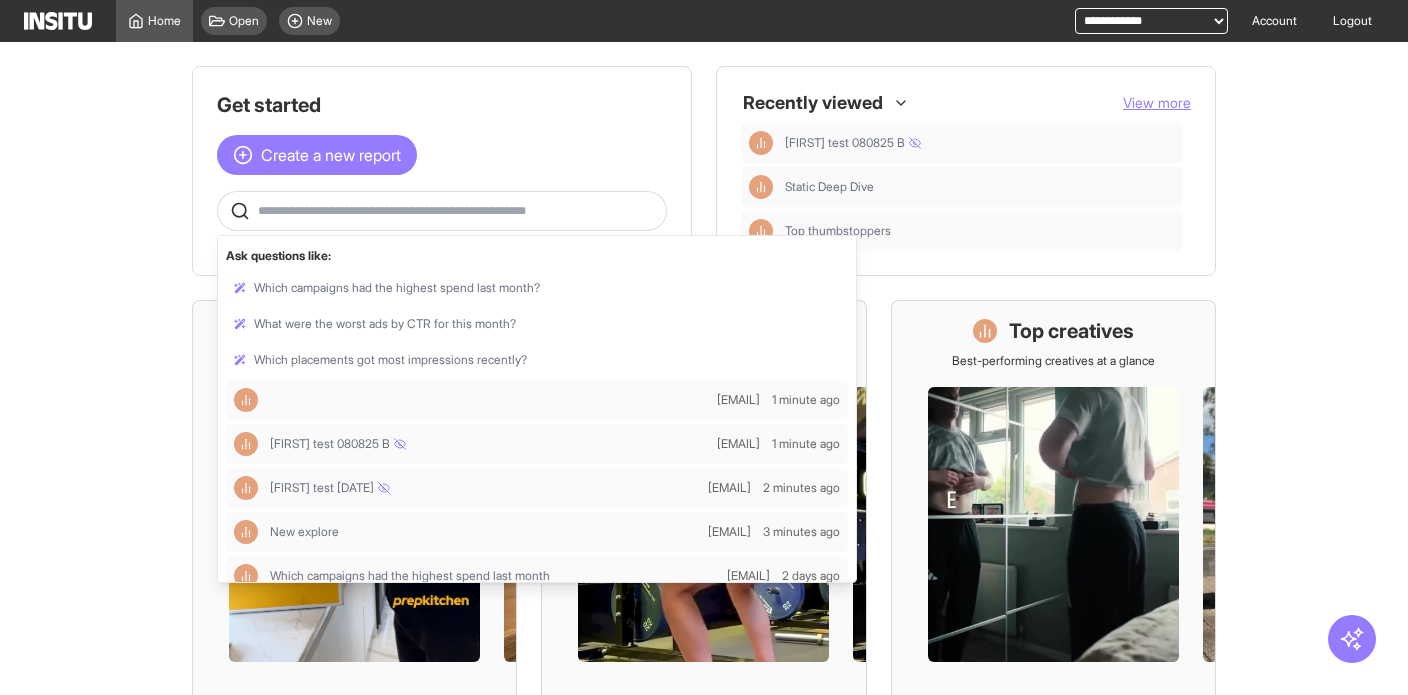 click at bounding box center [458, 211] 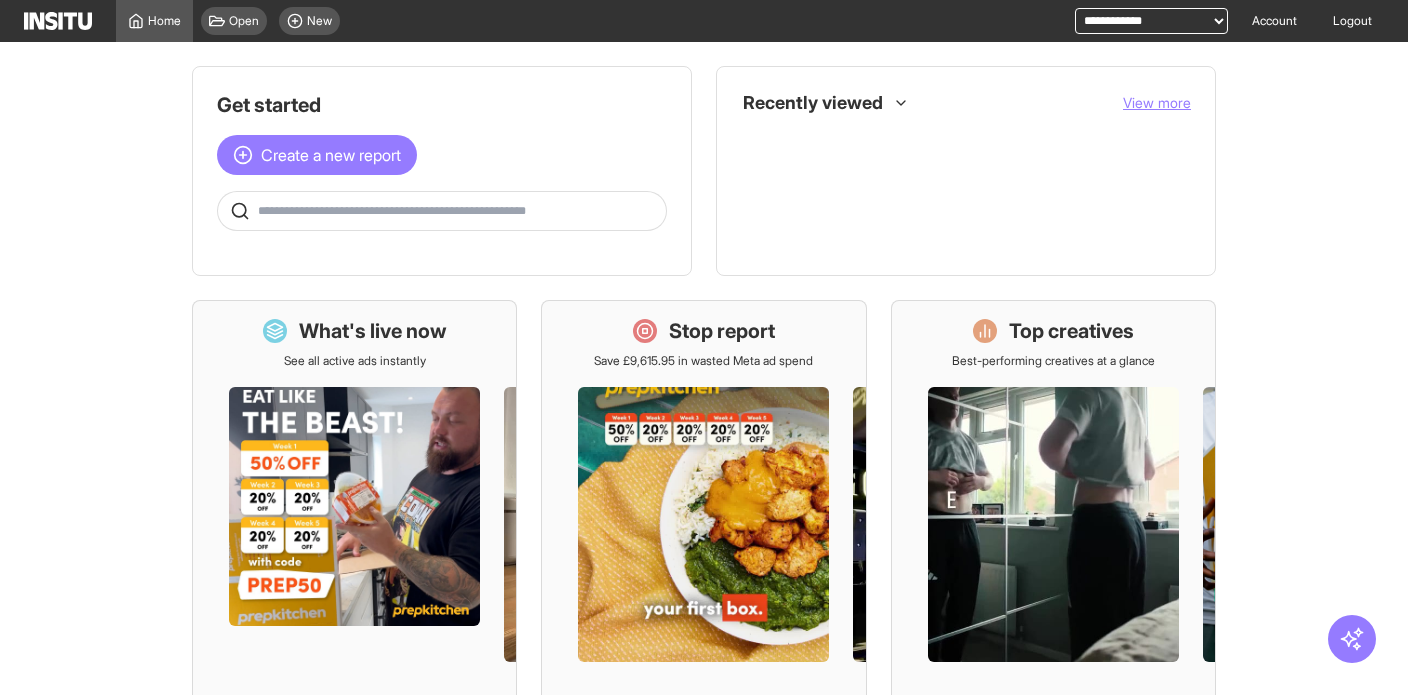 scroll, scrollTop: 0, scrollLeft: 0, axis: both 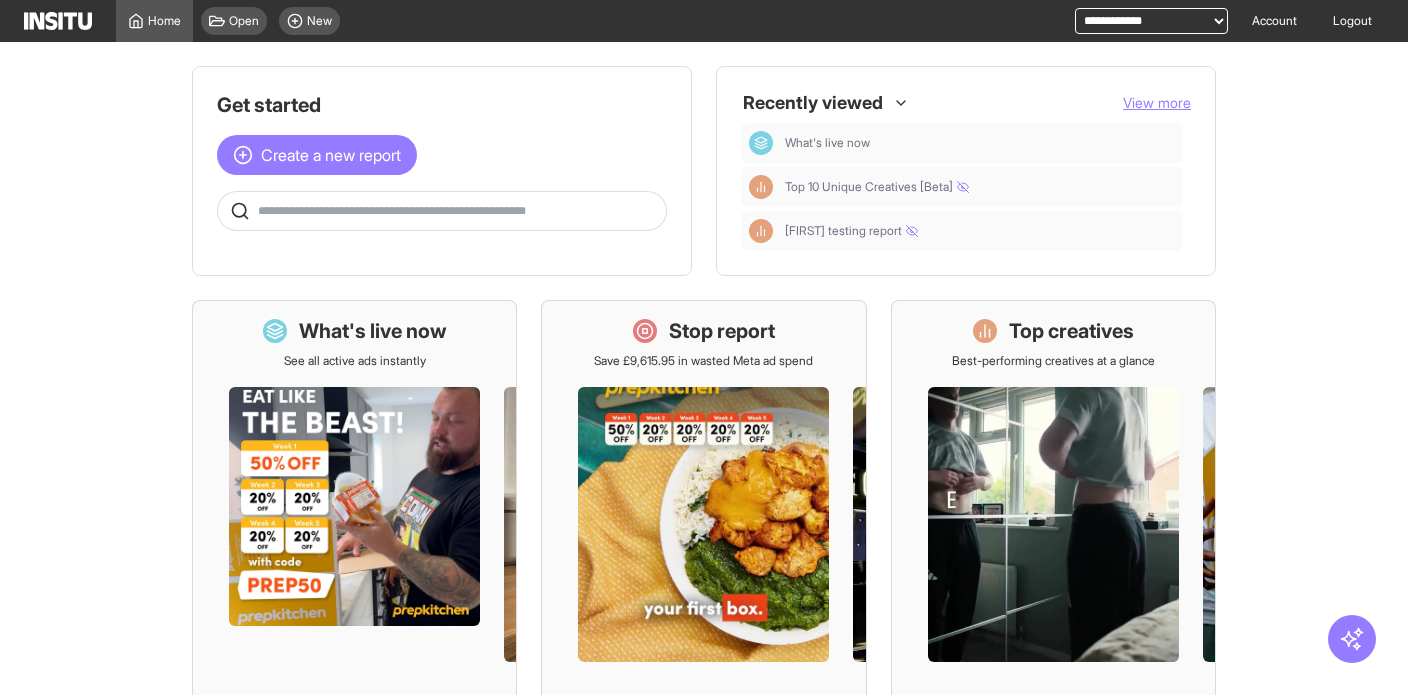 click at bounding box center [442, 211] 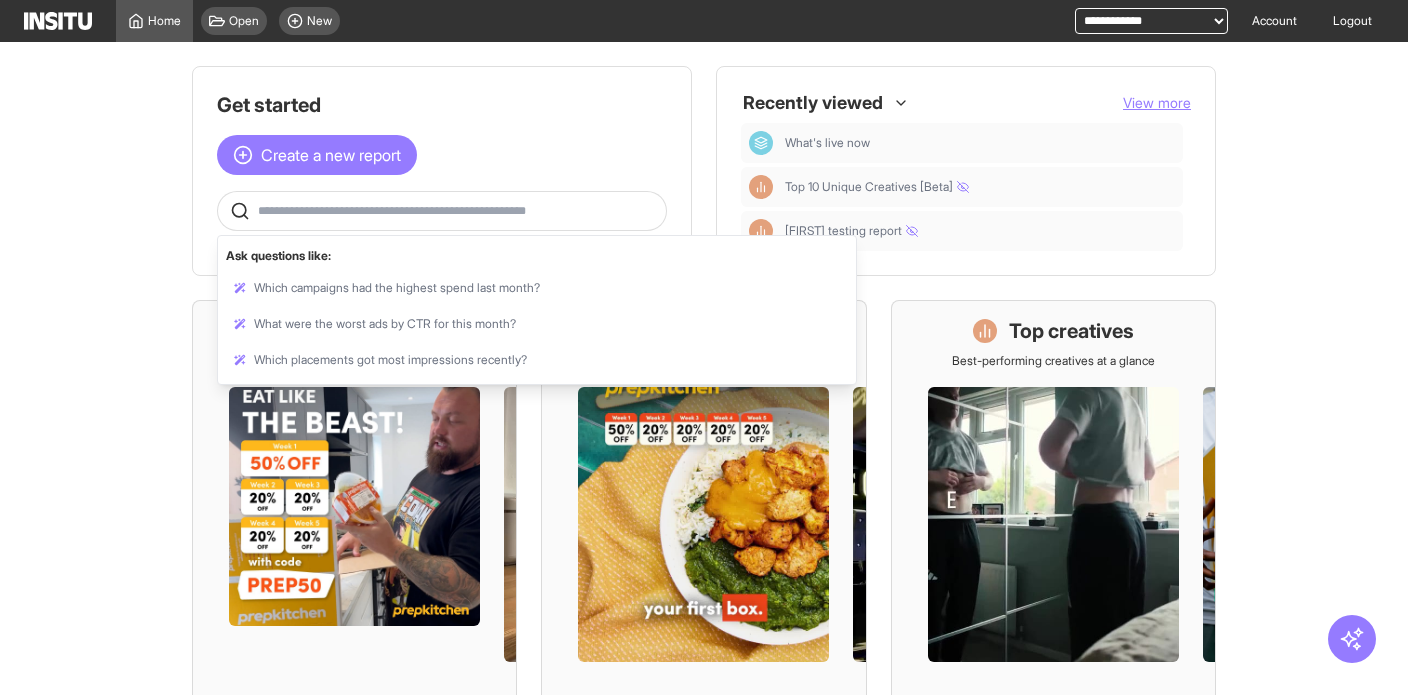 drag, startPoint x: 368, startPoint y: 215, endPoint x: 377, endPoint y: 204, distance: 14.21267 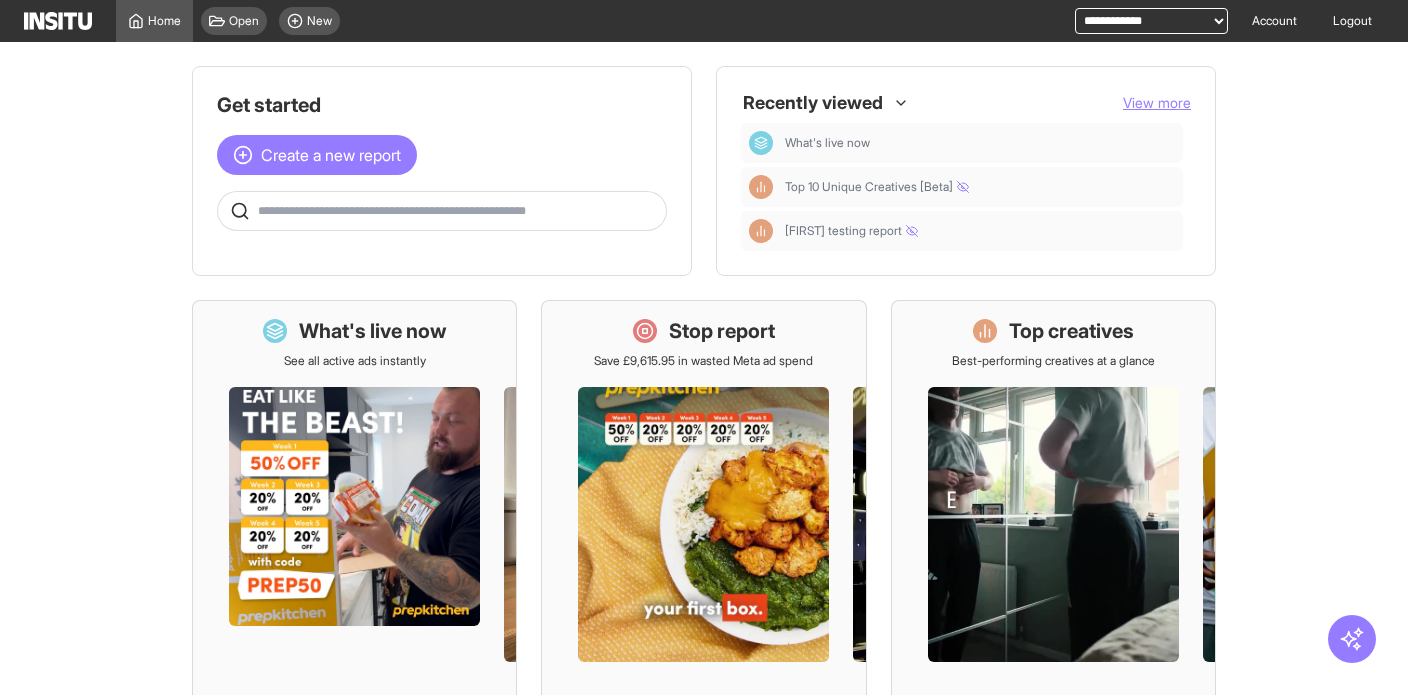 click at bounding box center (442, 211) 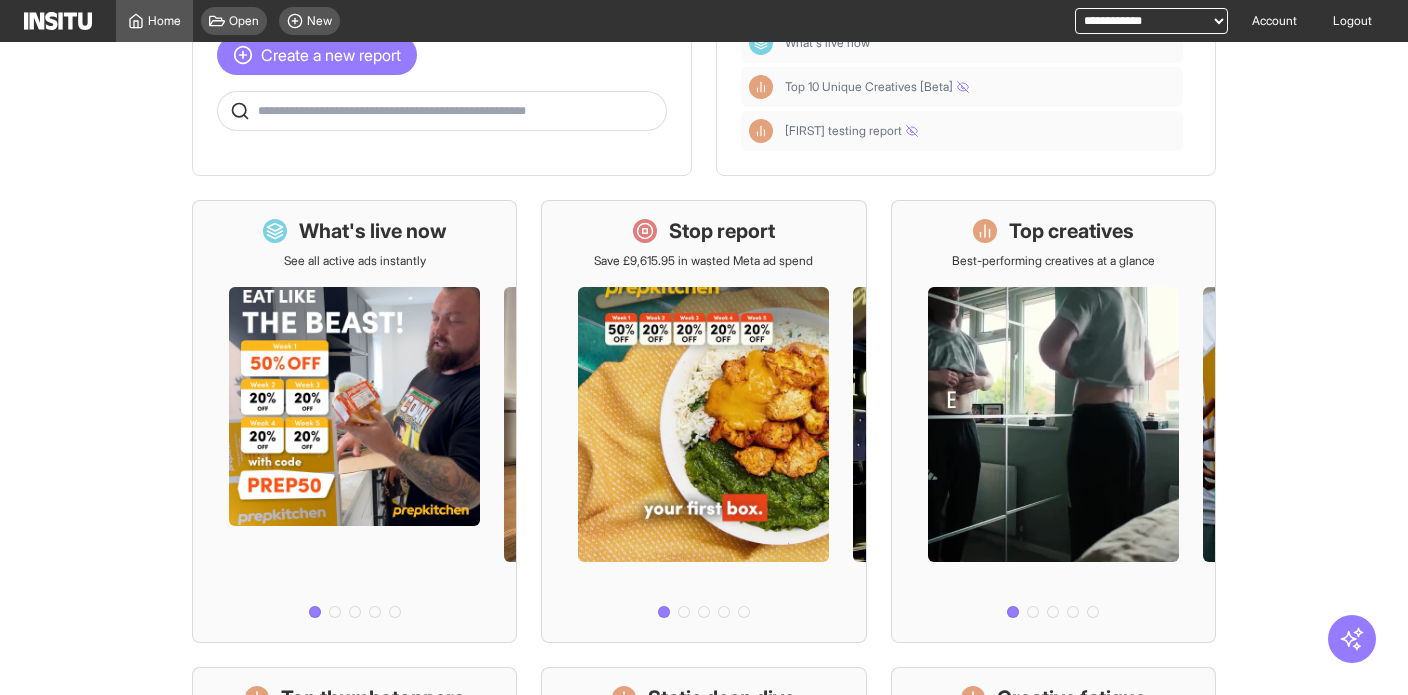 scroll, scrollTop: 0, scrollLeft: 0, axis: both 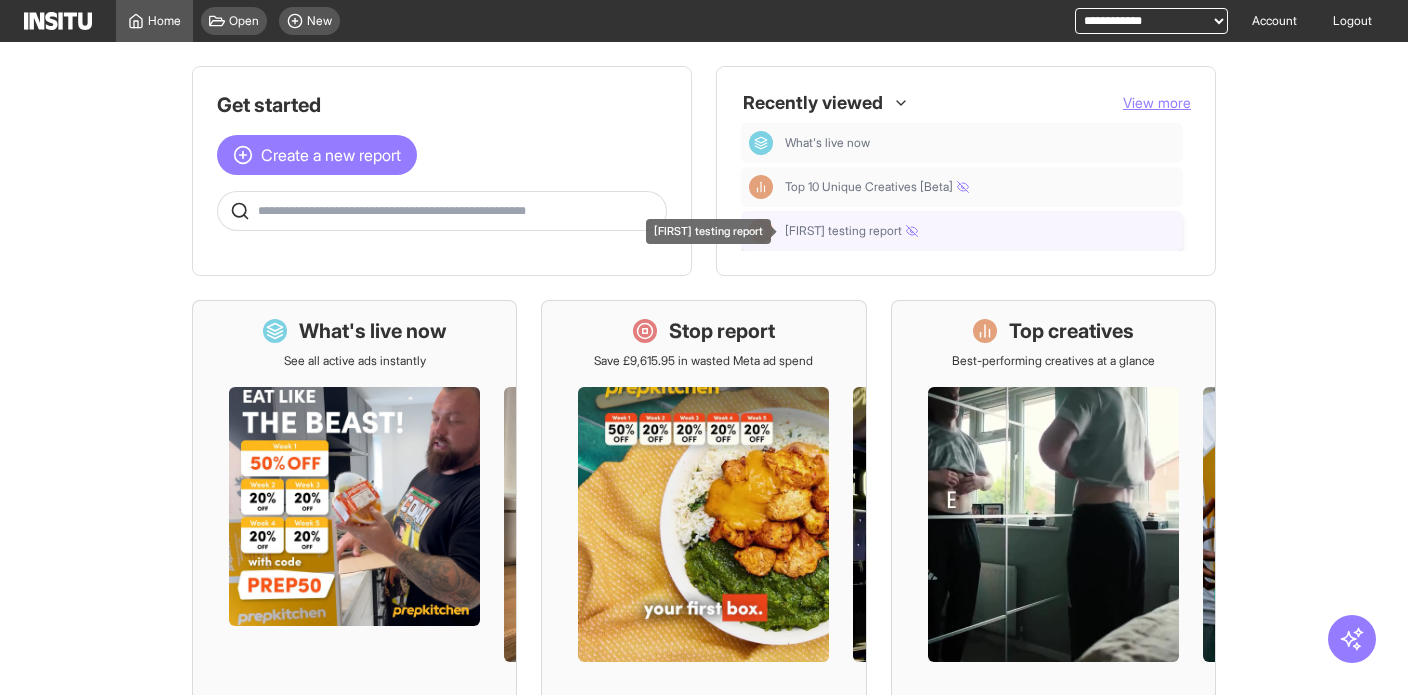 click on "Nick testing report" at bounding box center (851, 231) 